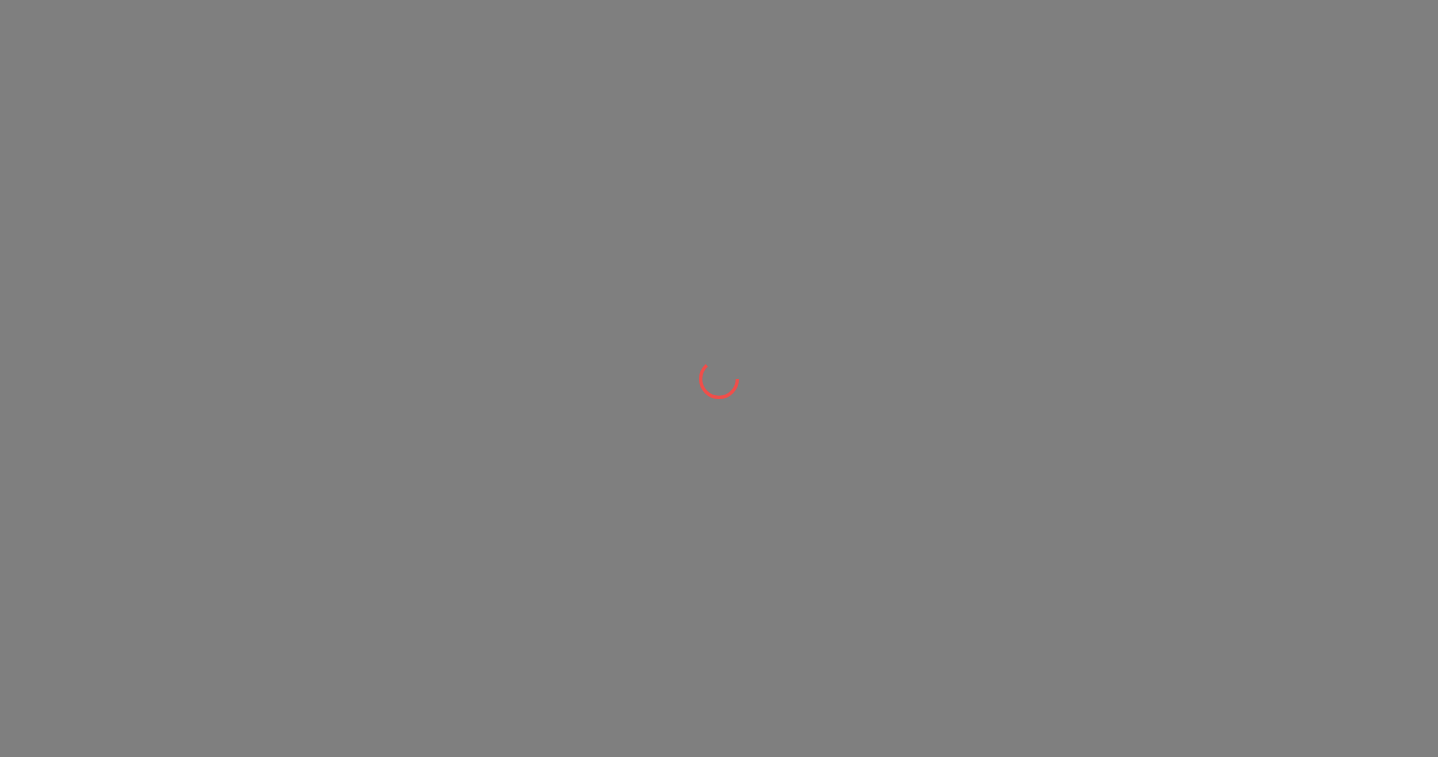 scroll, scrollTop: 0, scrollLeft: 0, axis: both 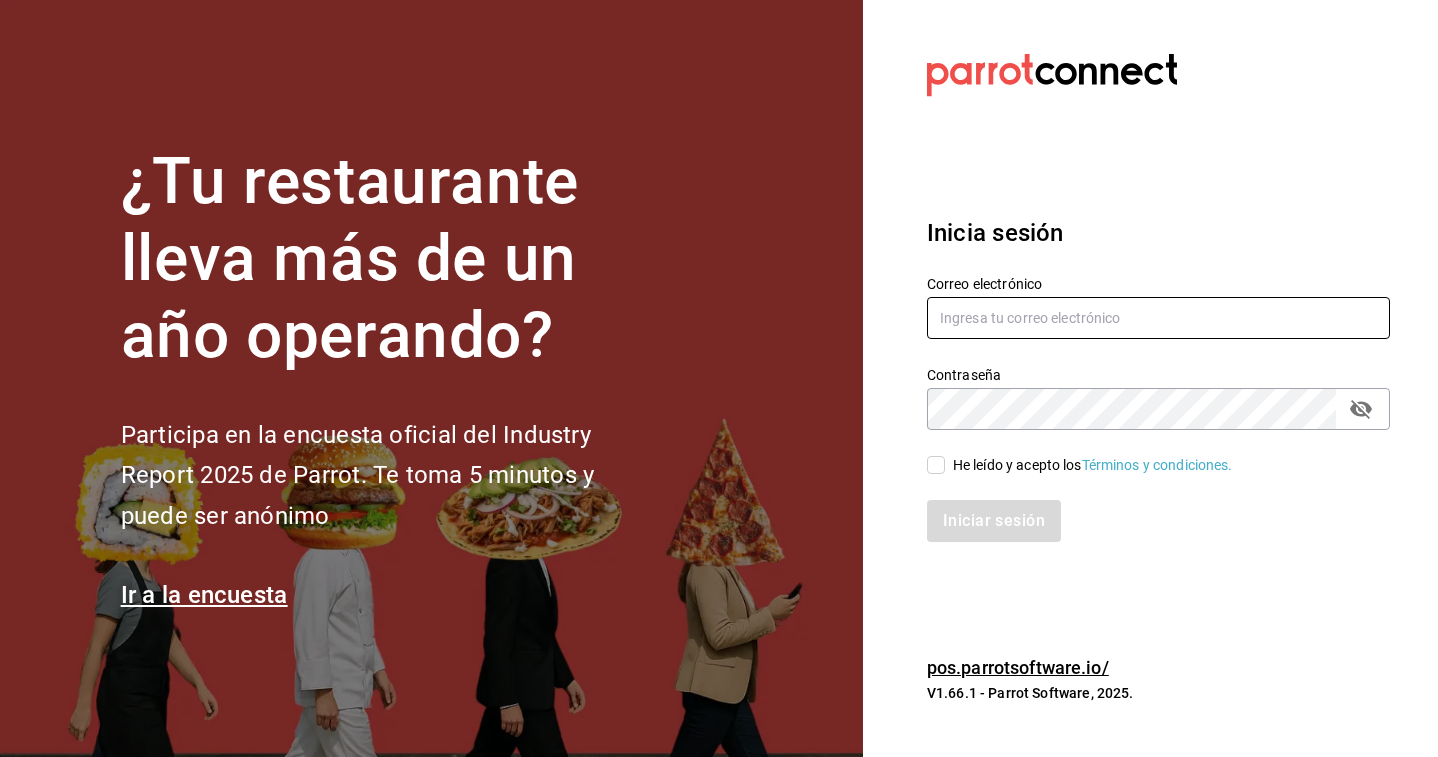 click at bounding box center [1158, 318] 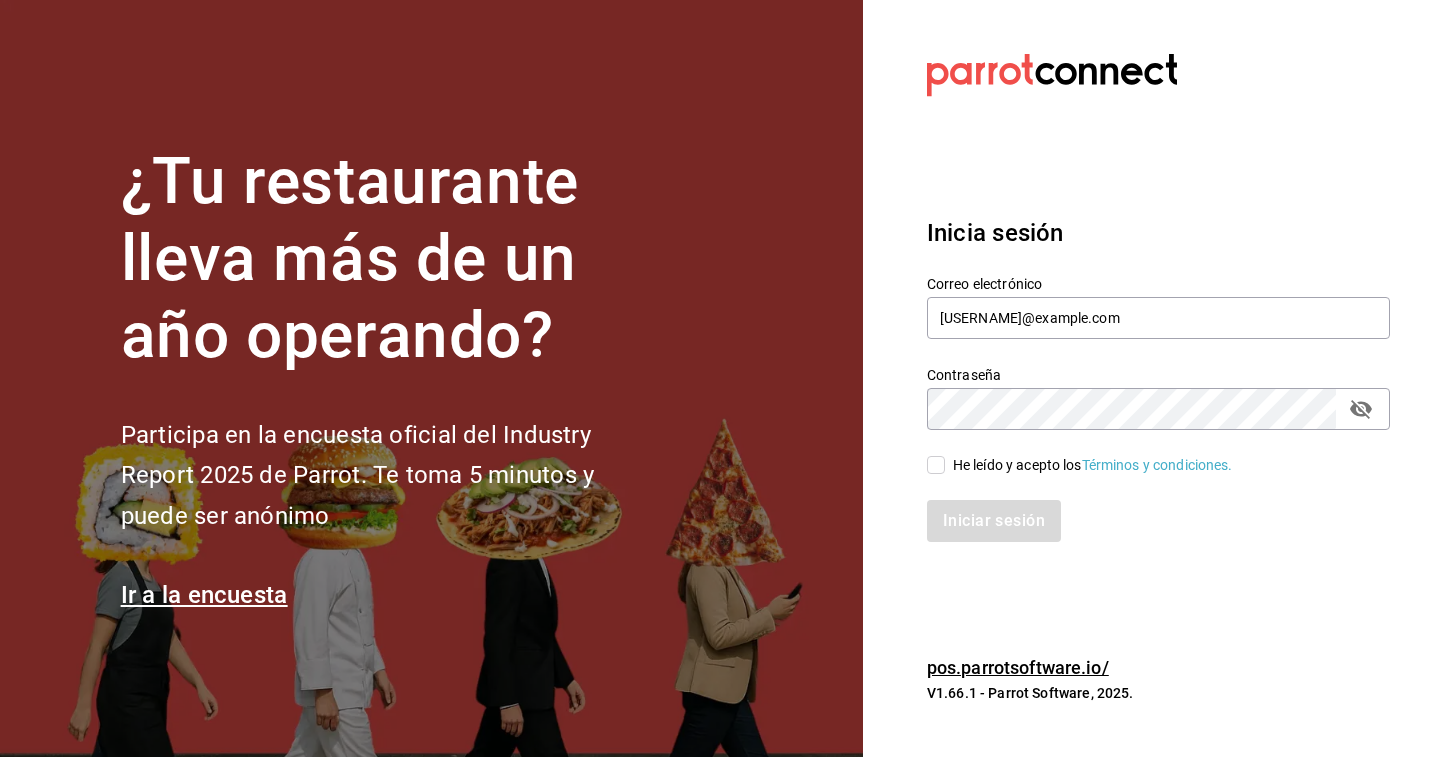click on "He leído y acepto los  Términos y condiciones." at bounding box center [936, 465] 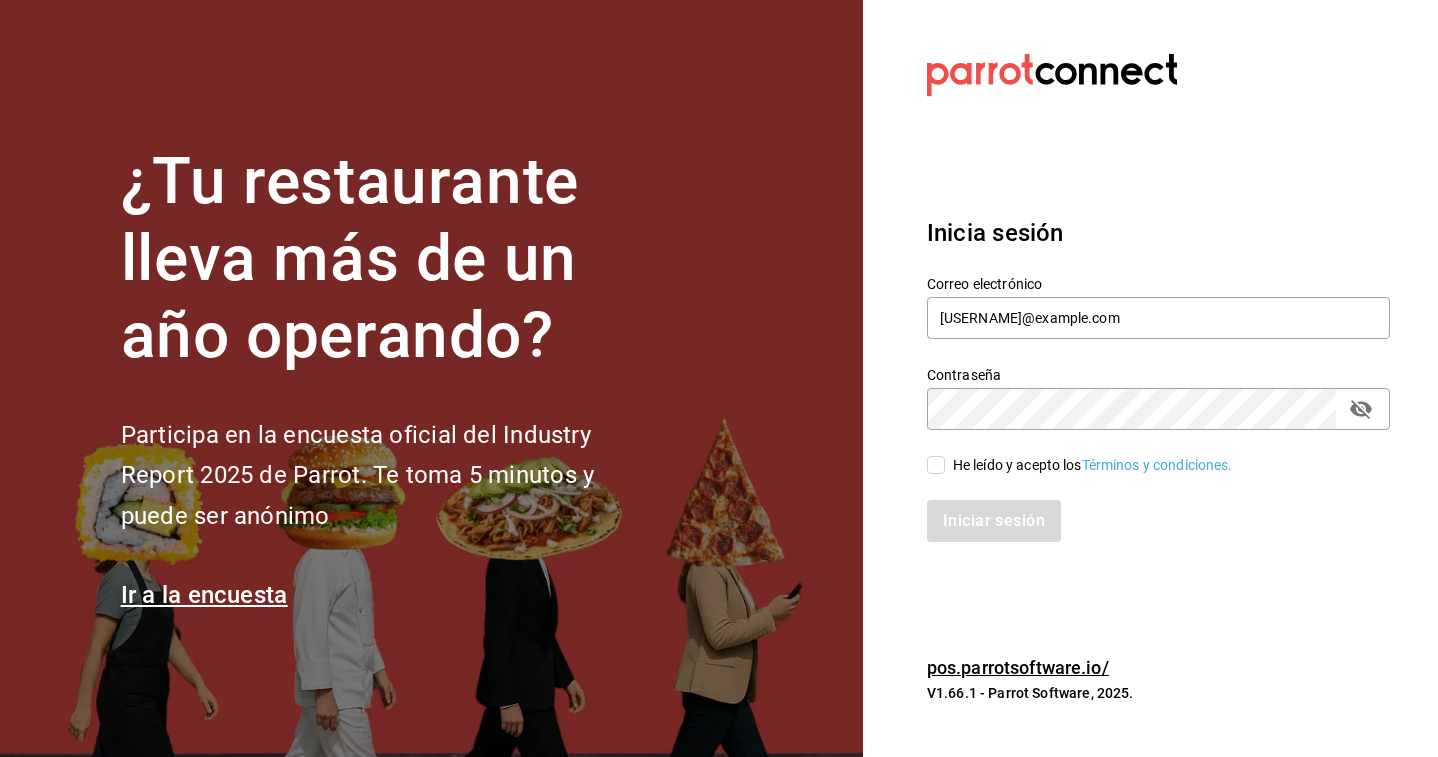 checkbox on "true" 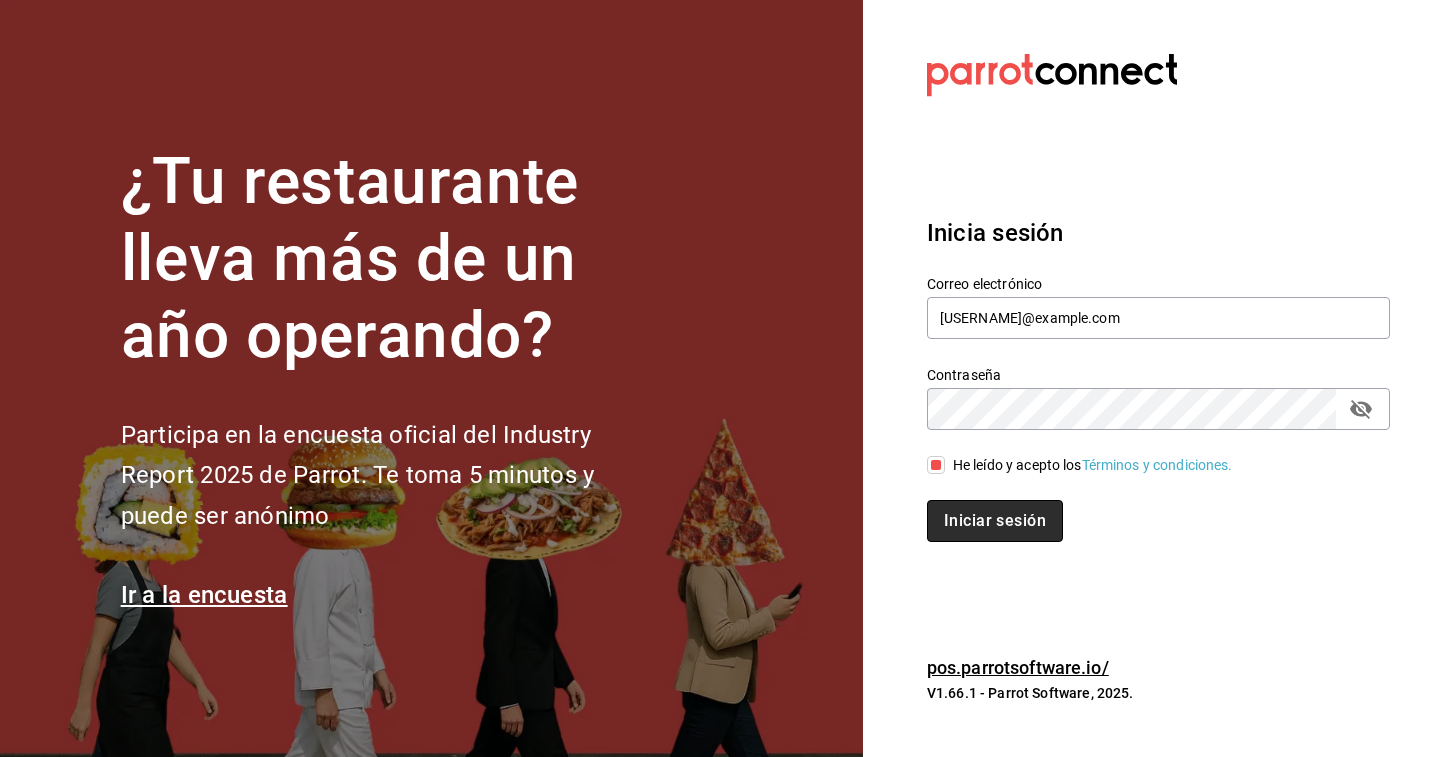 click on "Iniciar sesión" at bounding box center [995, 521] 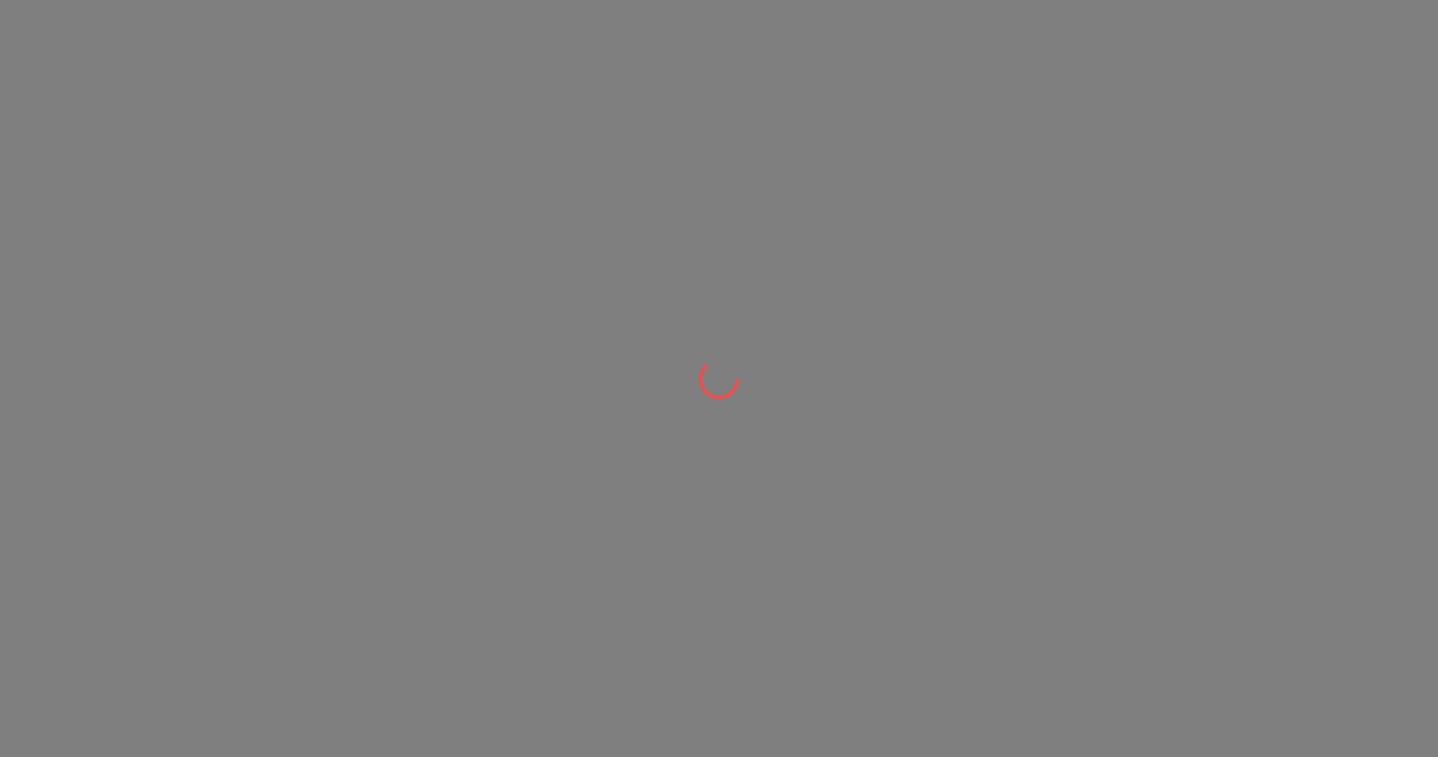 scroll, scrollTop: 0, scrollLeft: 0, axis: both 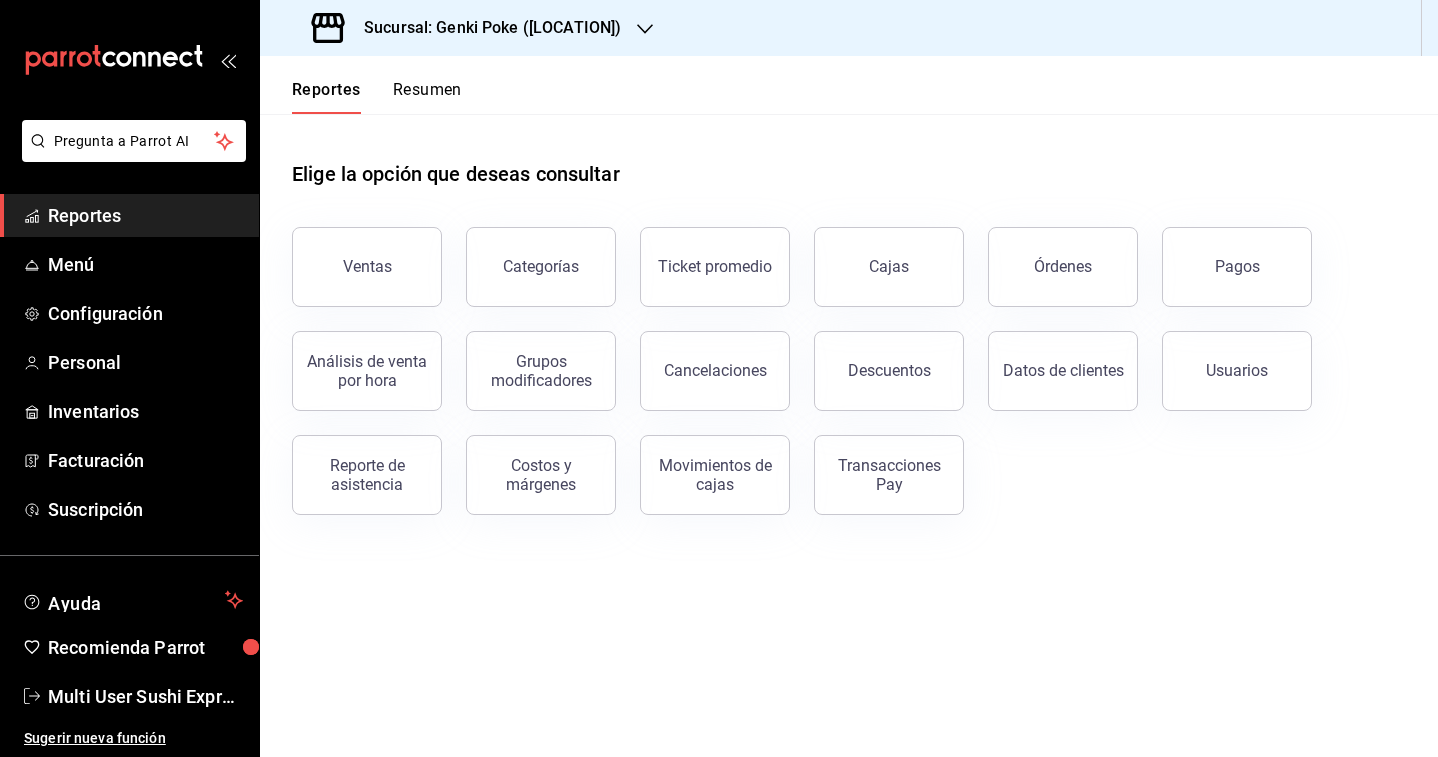click on "Sucursal: Genki Poke ([LOCATION])" at bounding box center [468, 28] 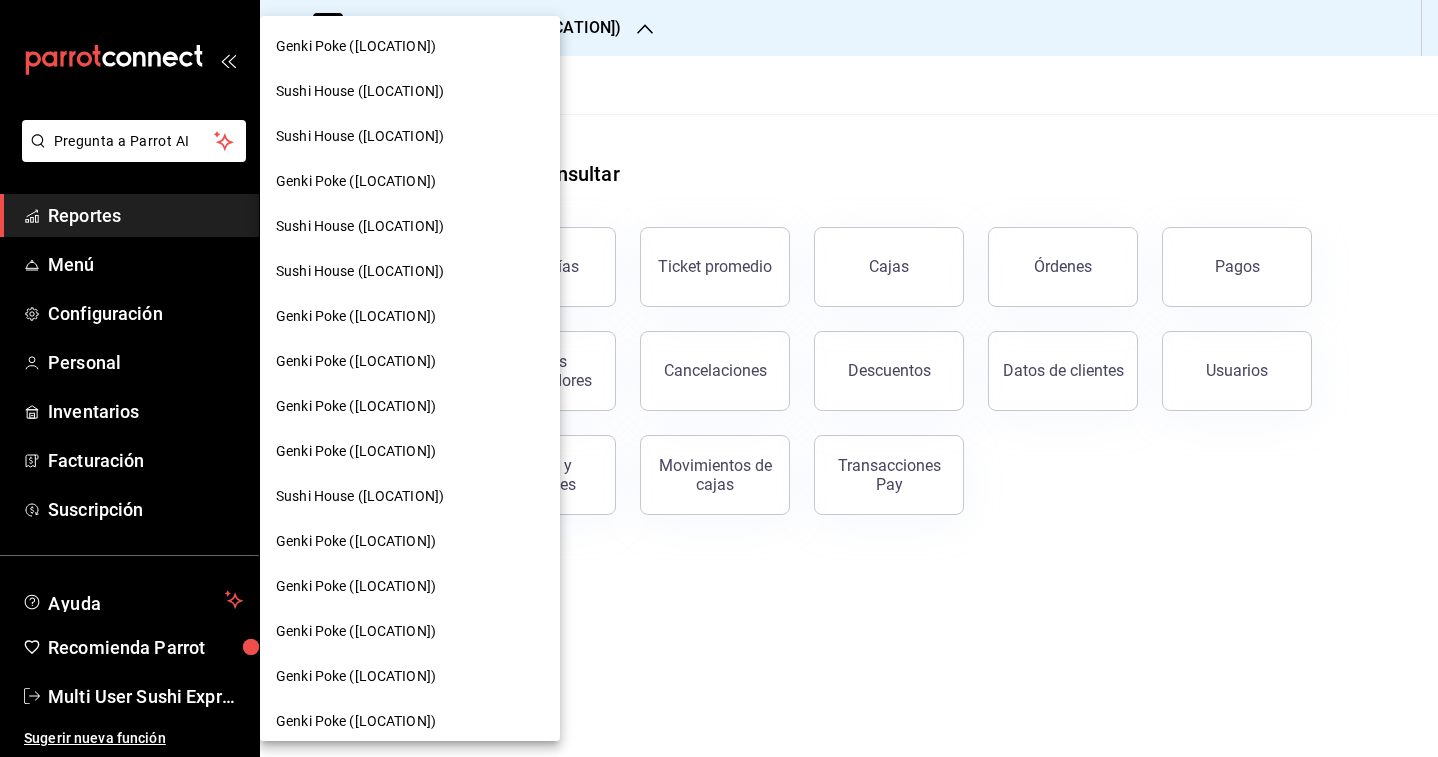 click at bounding box center [719, 378] 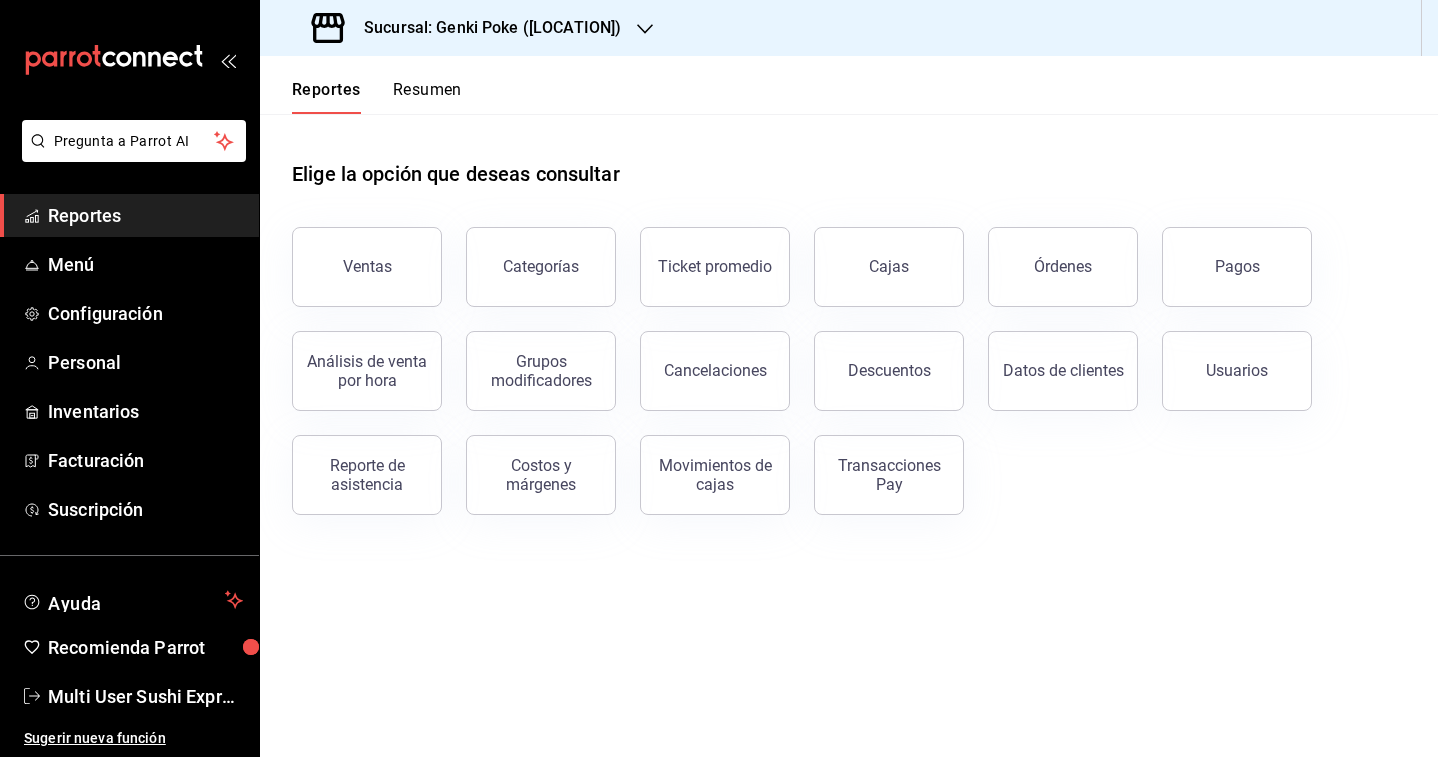 click on "Sucursal: Genki Poke ([LOCATION])" at bounding box center (468, 28) 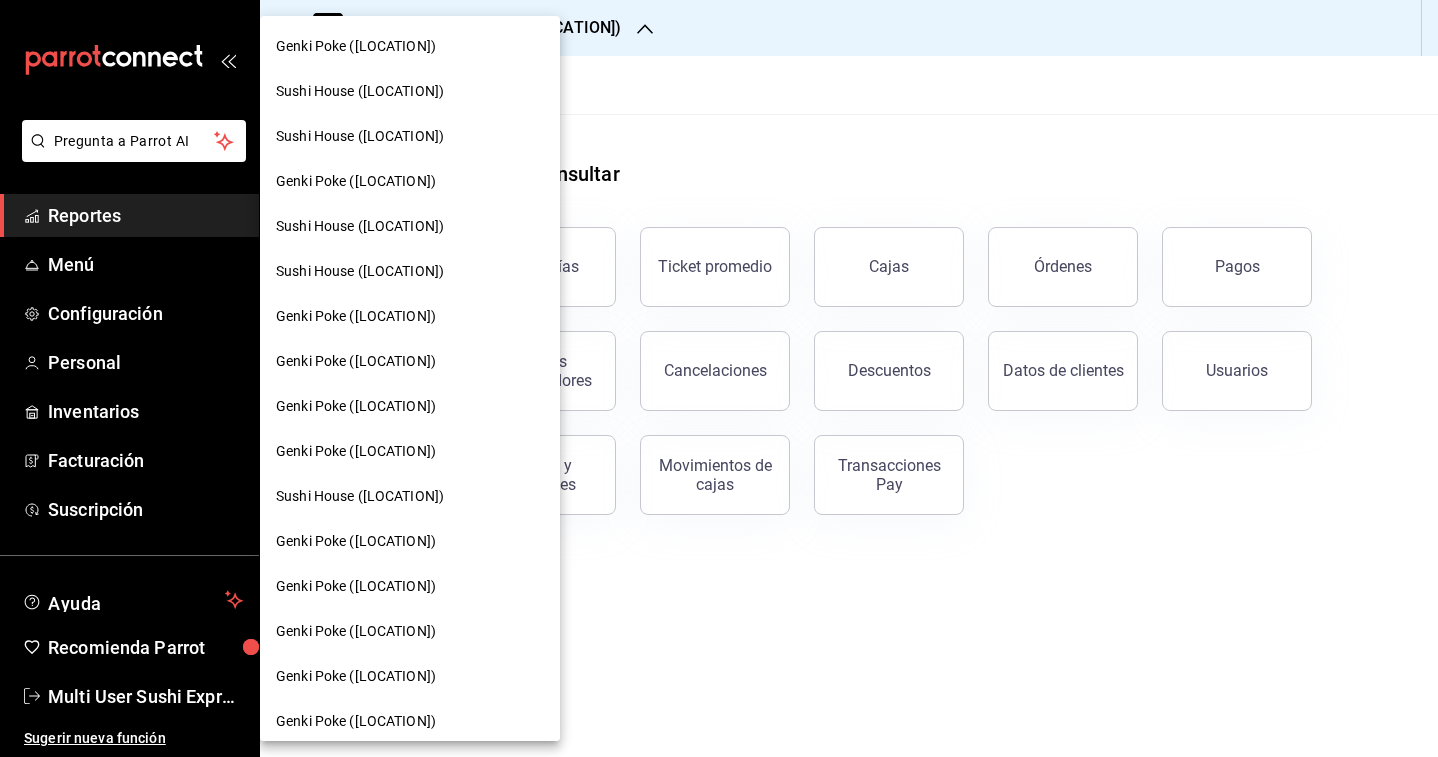click on "Genki Poke ([LOCATION])" at bounding box center [356, 316] 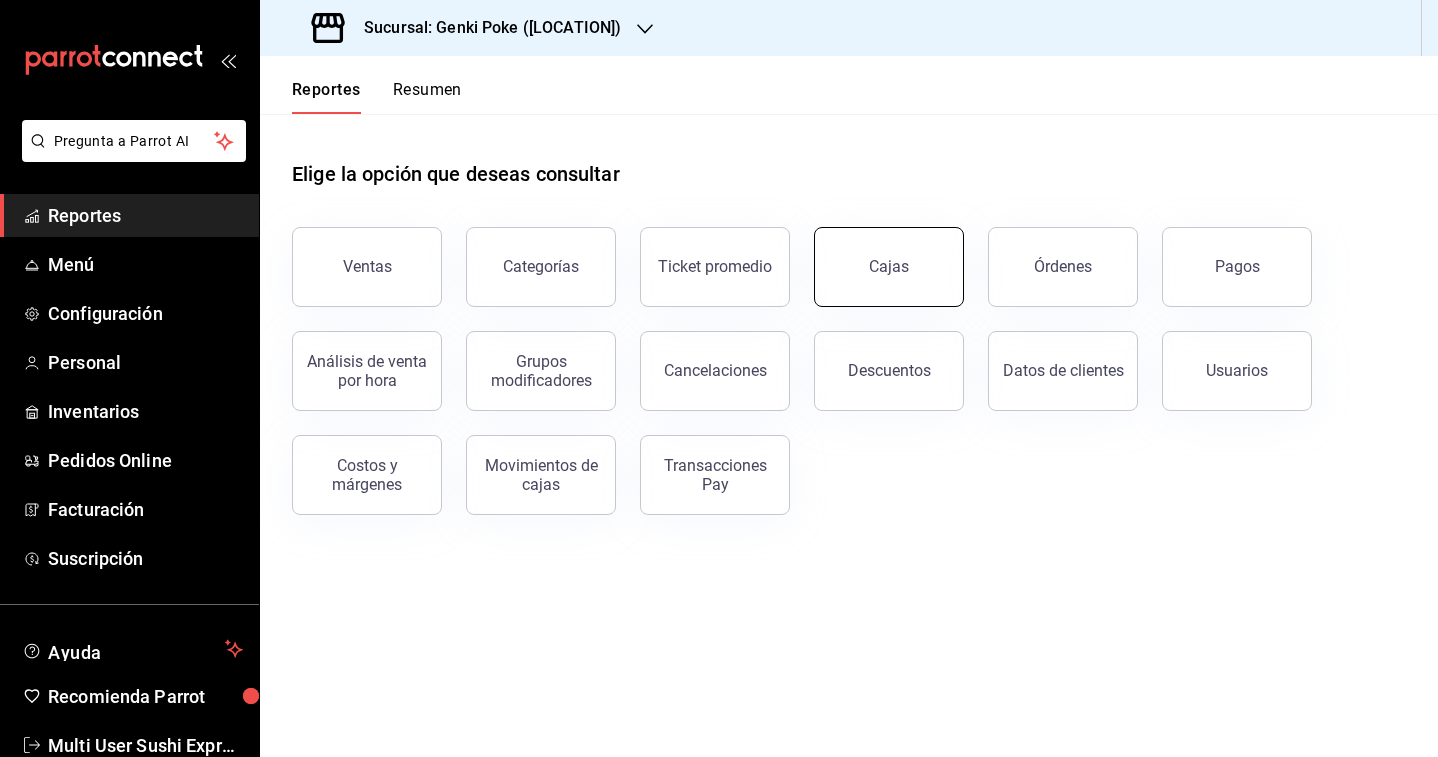click on "Cajas" at bounding box center (889, 266) 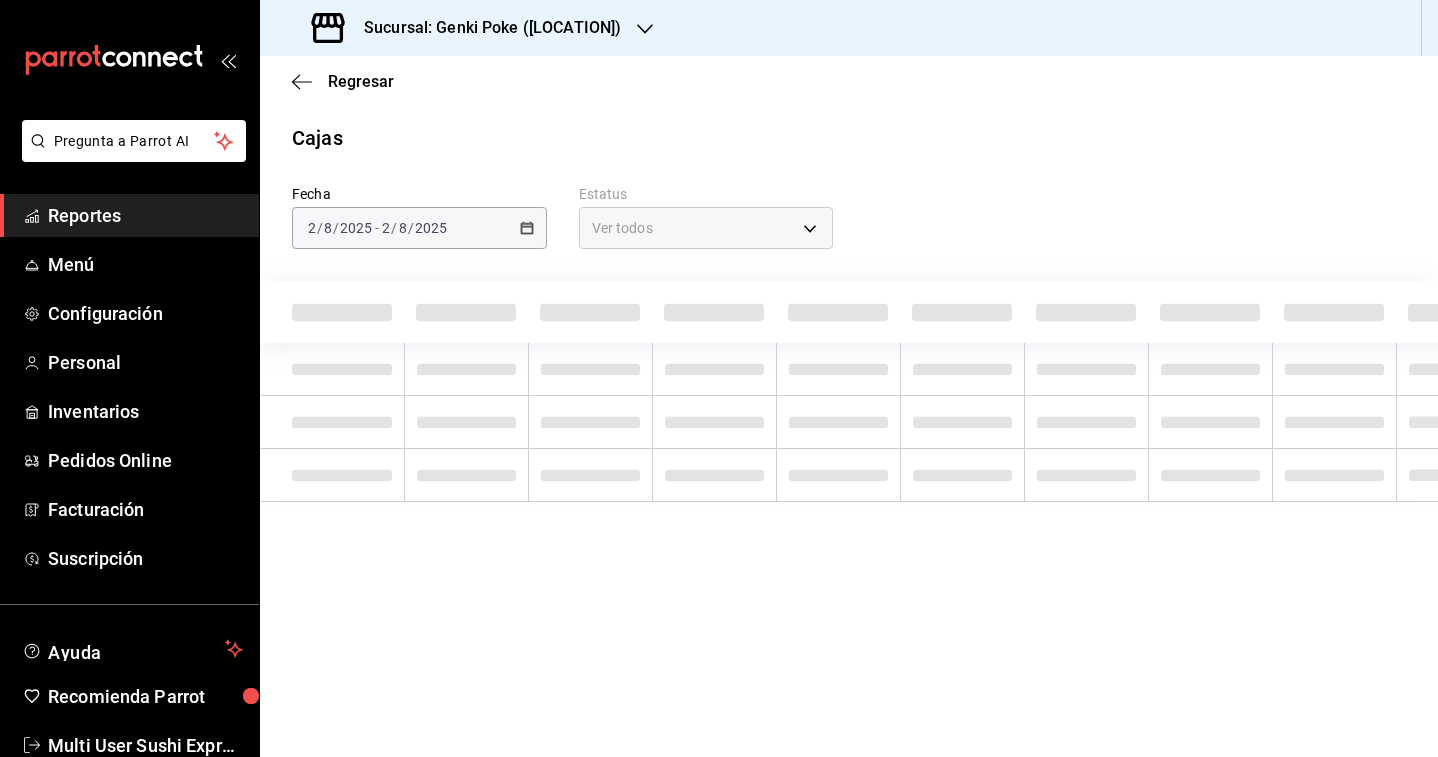 click on "2025-08-02 2 / 8 / 2025 - 2025-08-02 2 / 8 / 2025" at bounding box center [419, 228] 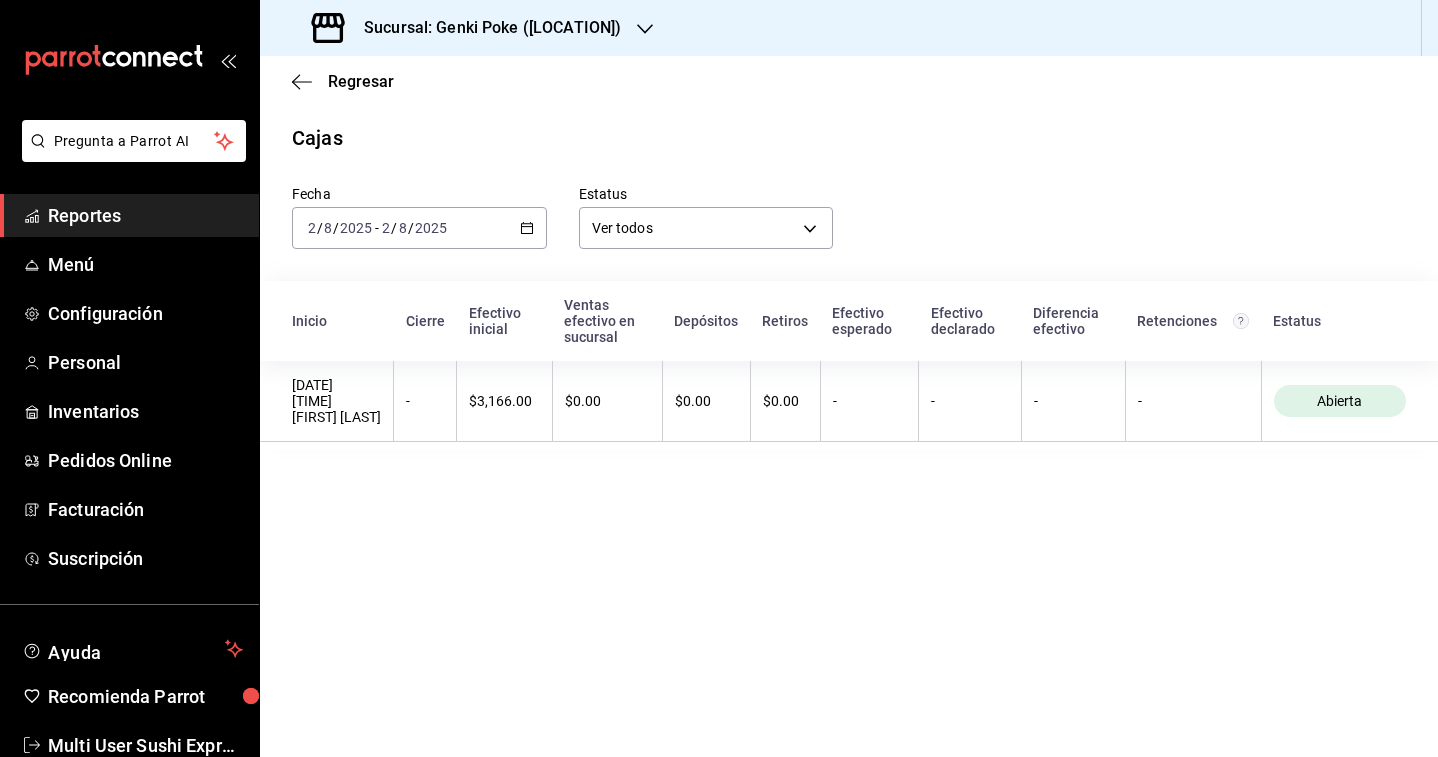 click on "2025-08-02 2 / 8 / 2025 - 2025-08-02 2 / 8 / 2025" at bounding box center [419, 228] 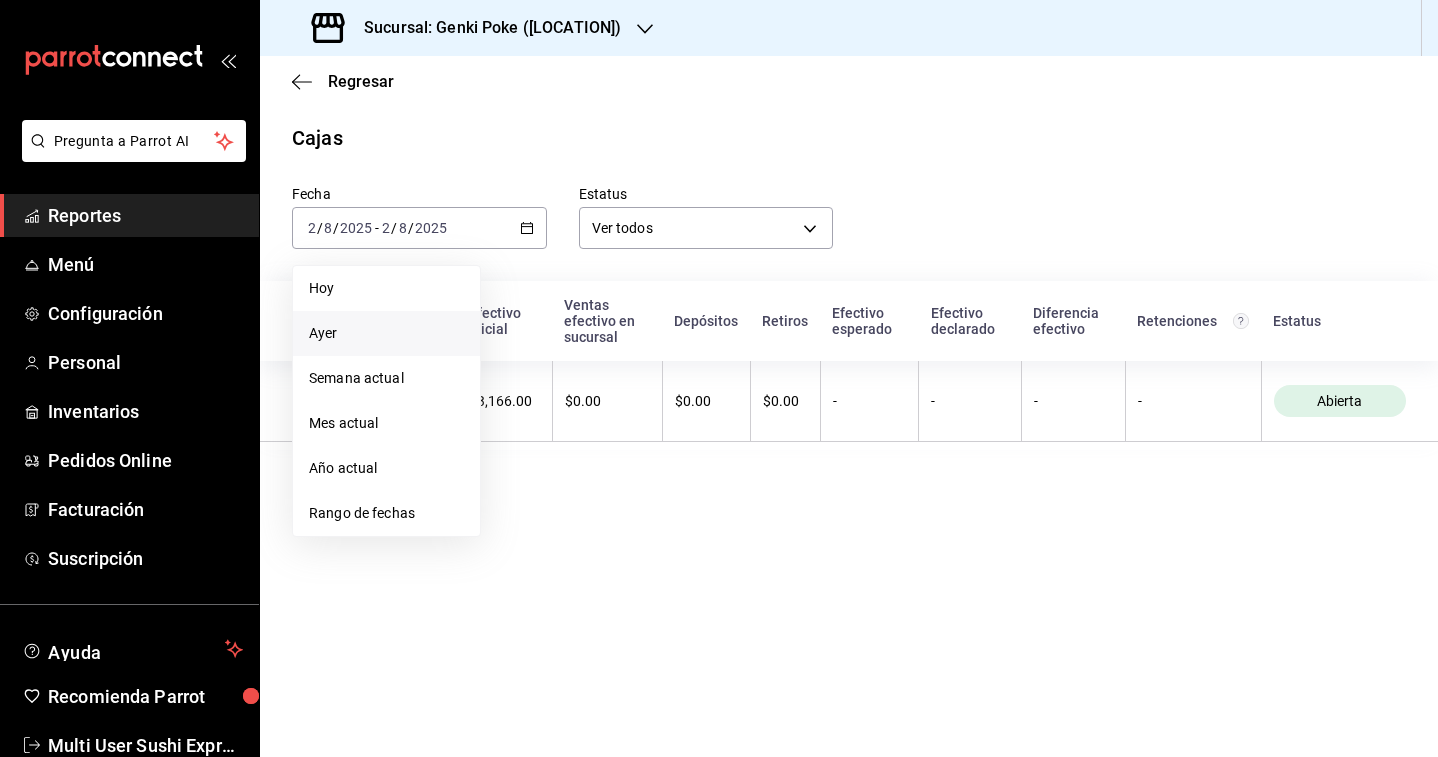 click on "Ayer" at bounding box center (386, 333) 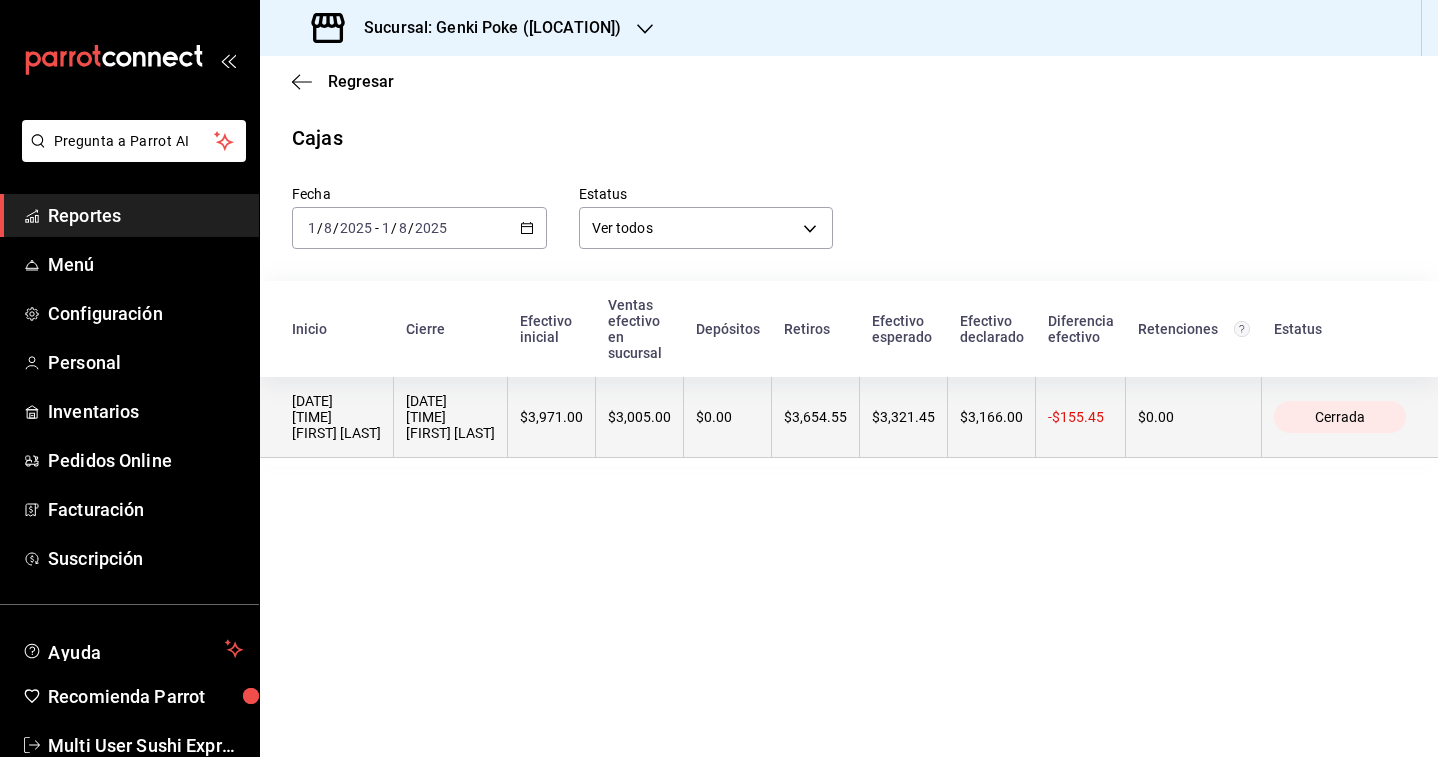 click on "$3,005.00" at bounding box center [640, 417] 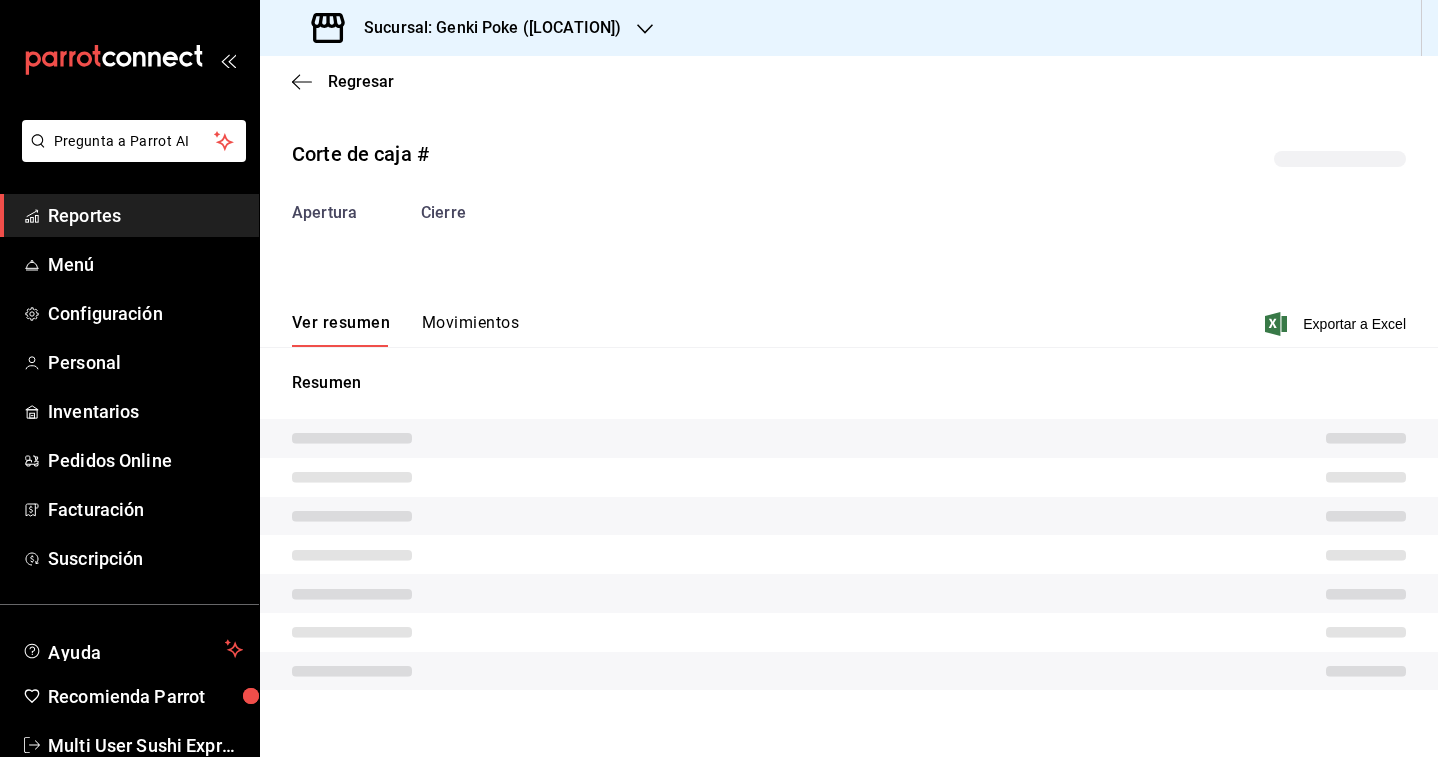 click on "Movimientos" at bounding box center [470, 330] 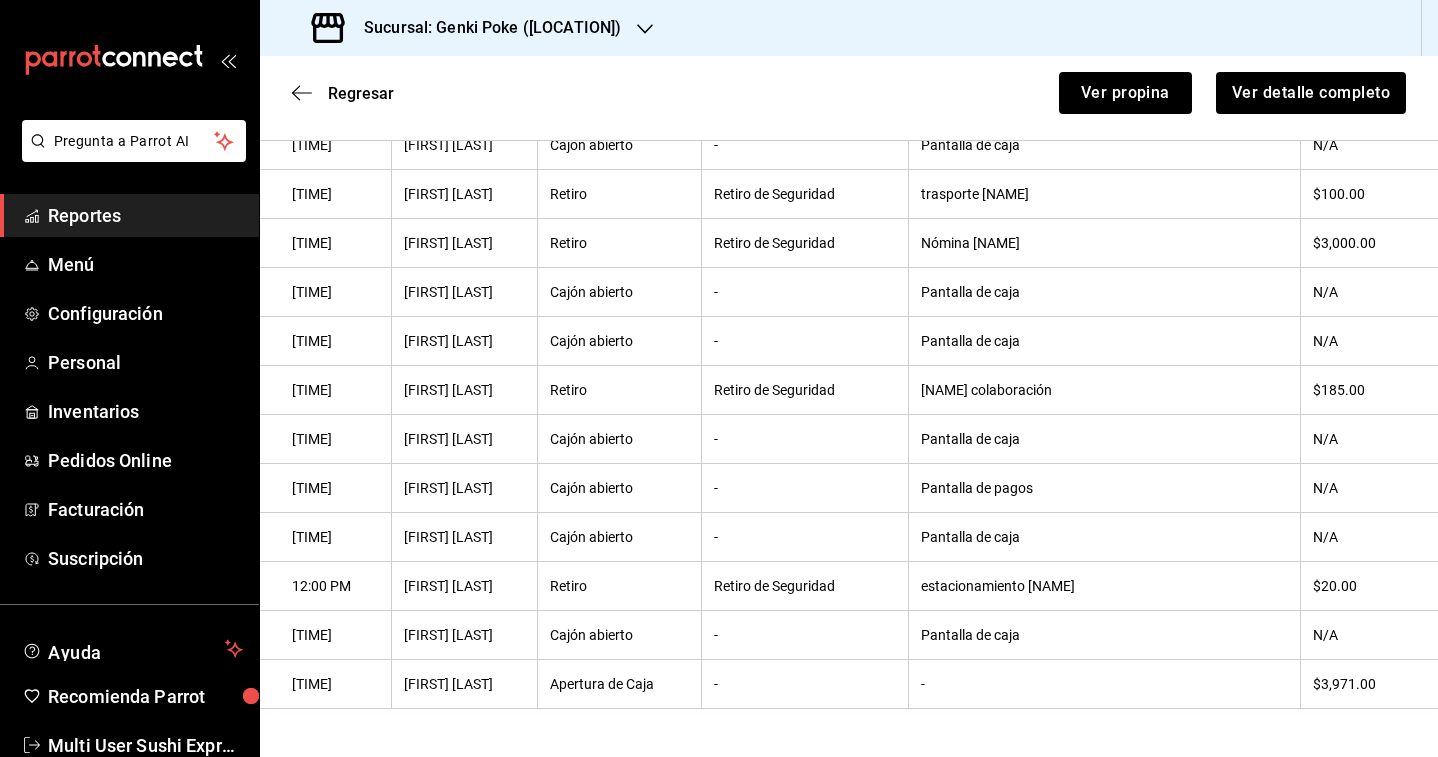 scroll, scrollTop: 0, scrollLeft: 0, axis: both 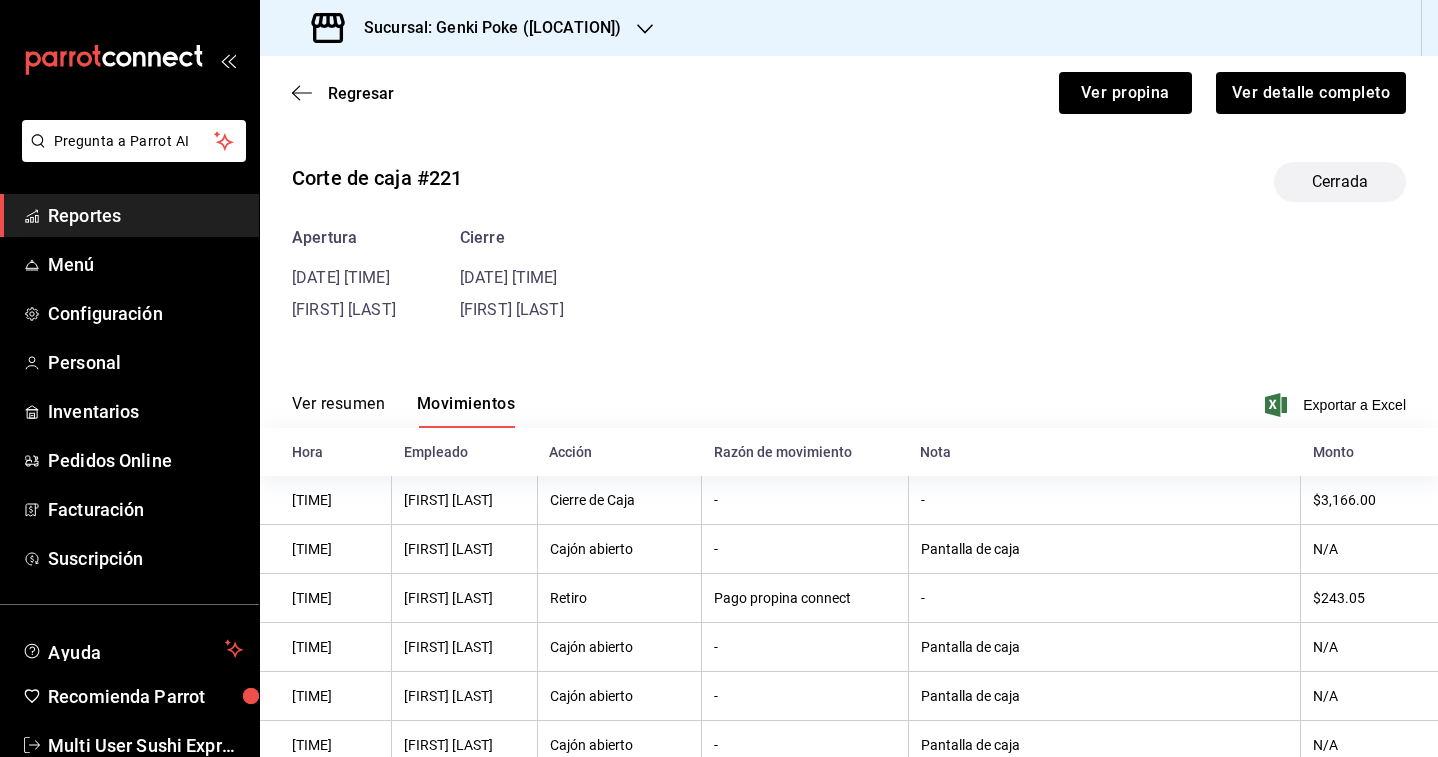 click on "Sucursal: Genki Poke ([LOCATION])" at bounding box center (468, 28) 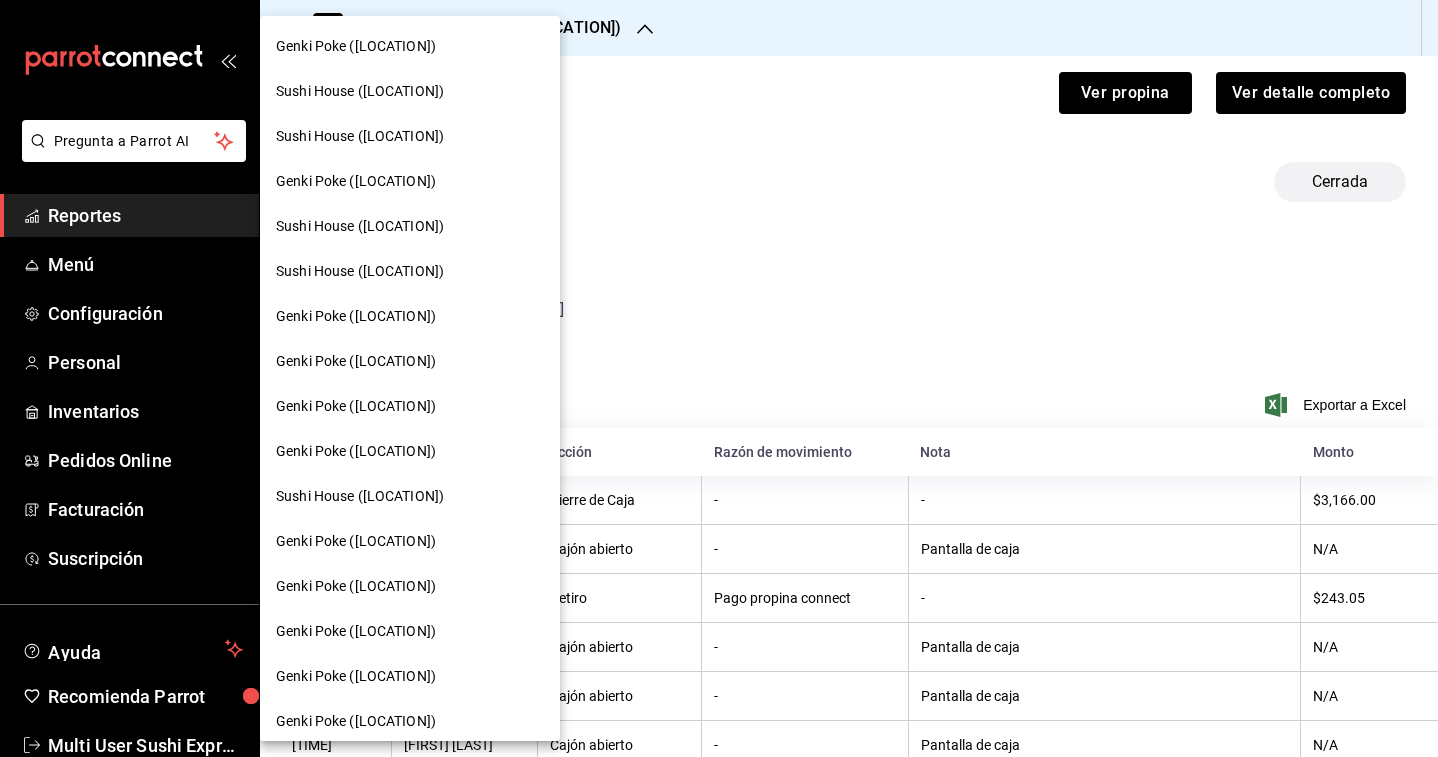 click on "Sushi House ([LOCATION])" at bounding box center [360, 496] 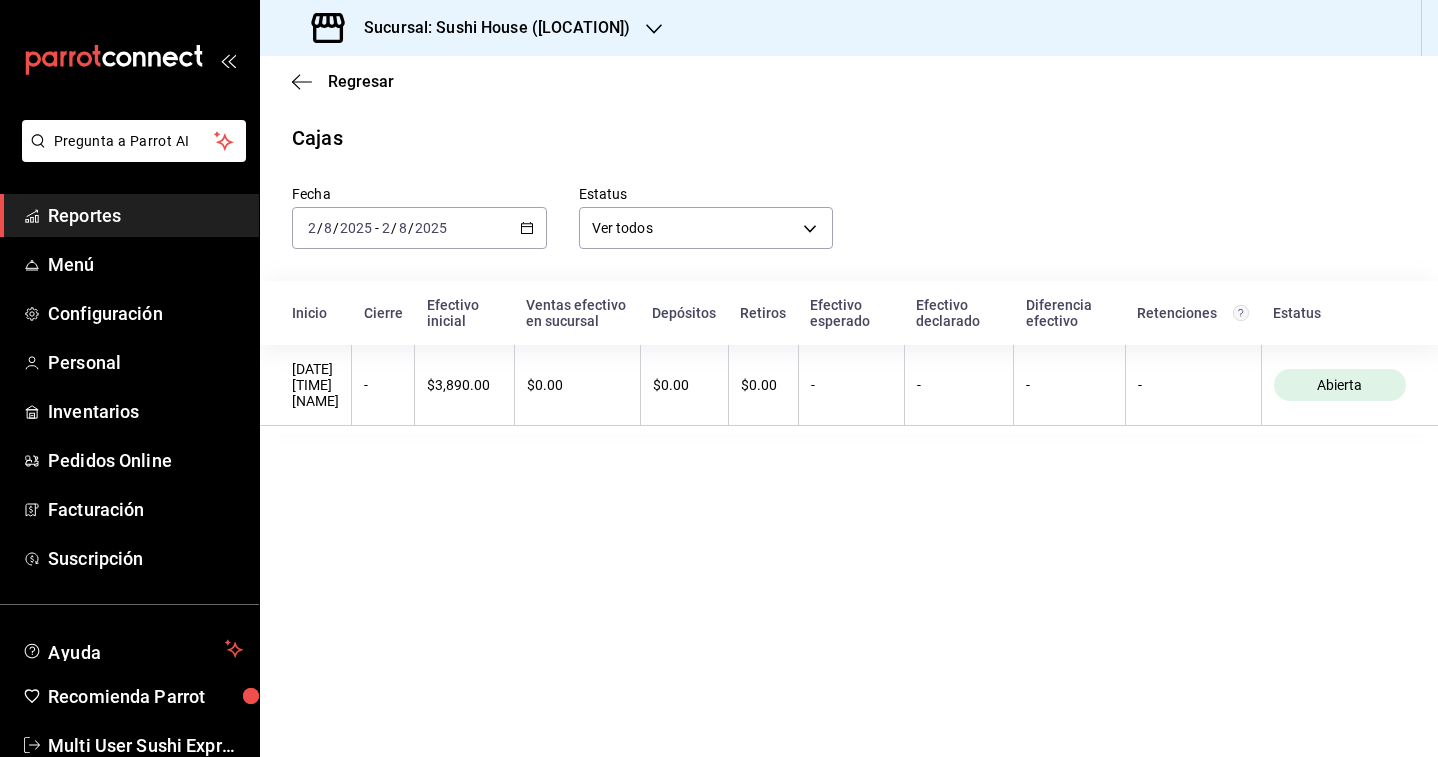 click 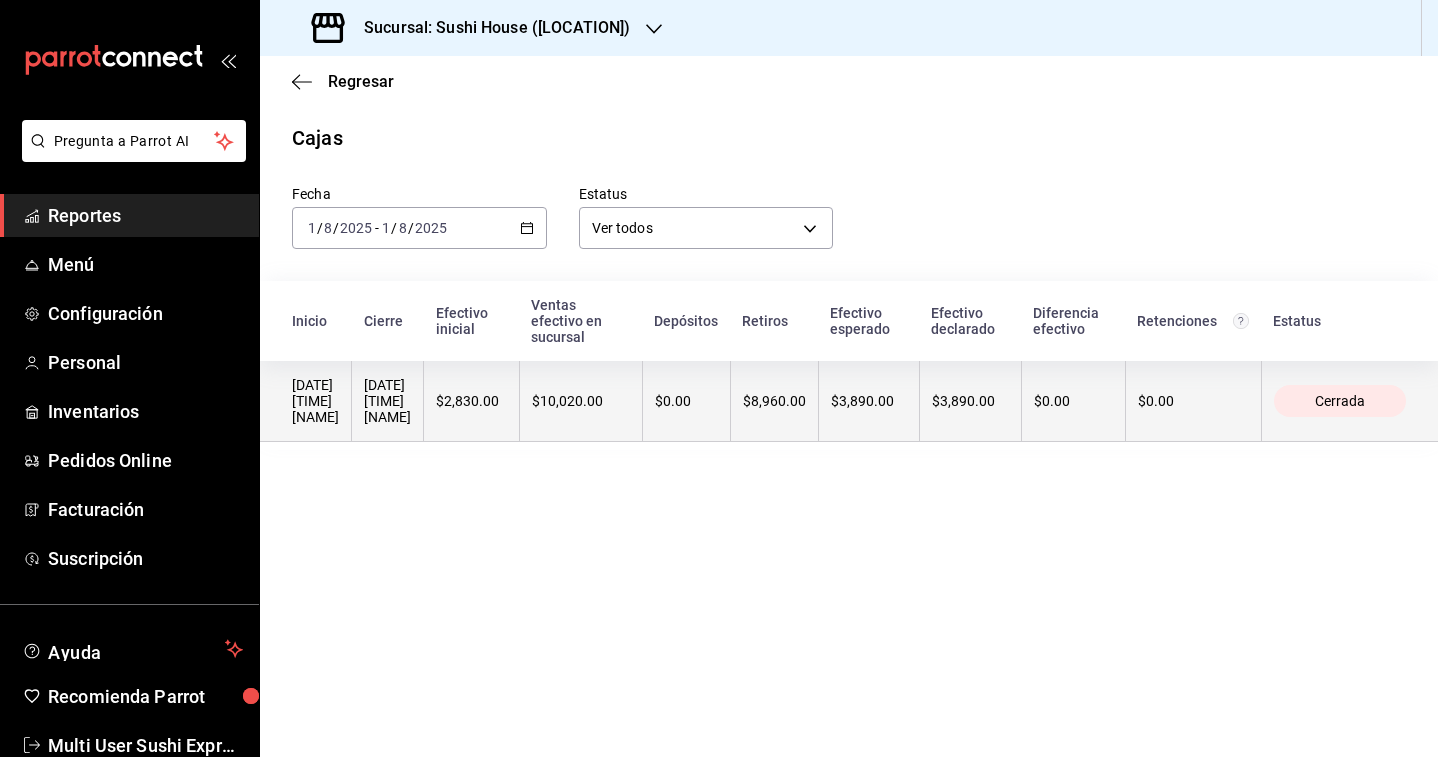 click on "$2,830.00" at bounding box center [471, 401] 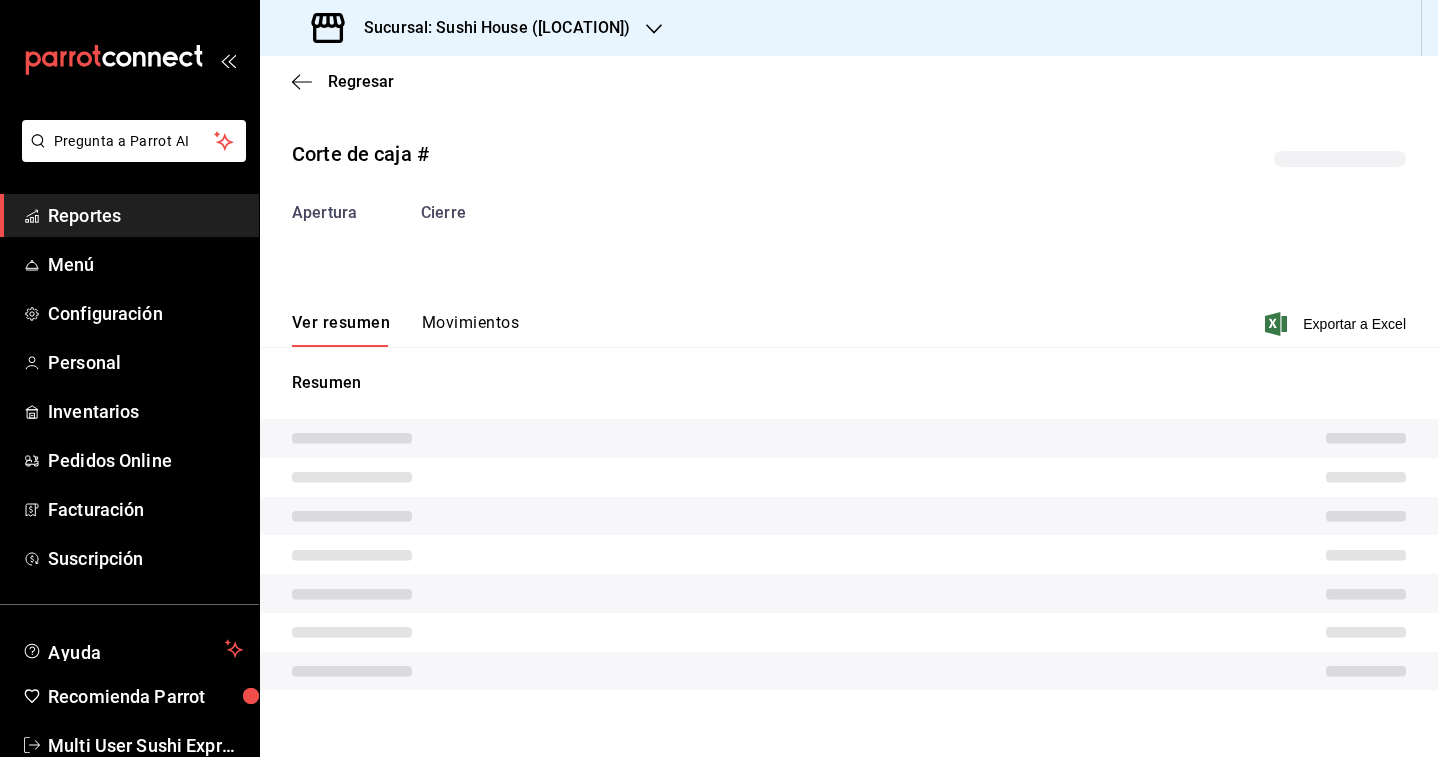 click on "Movimientos" at bounding box center [470, 330] 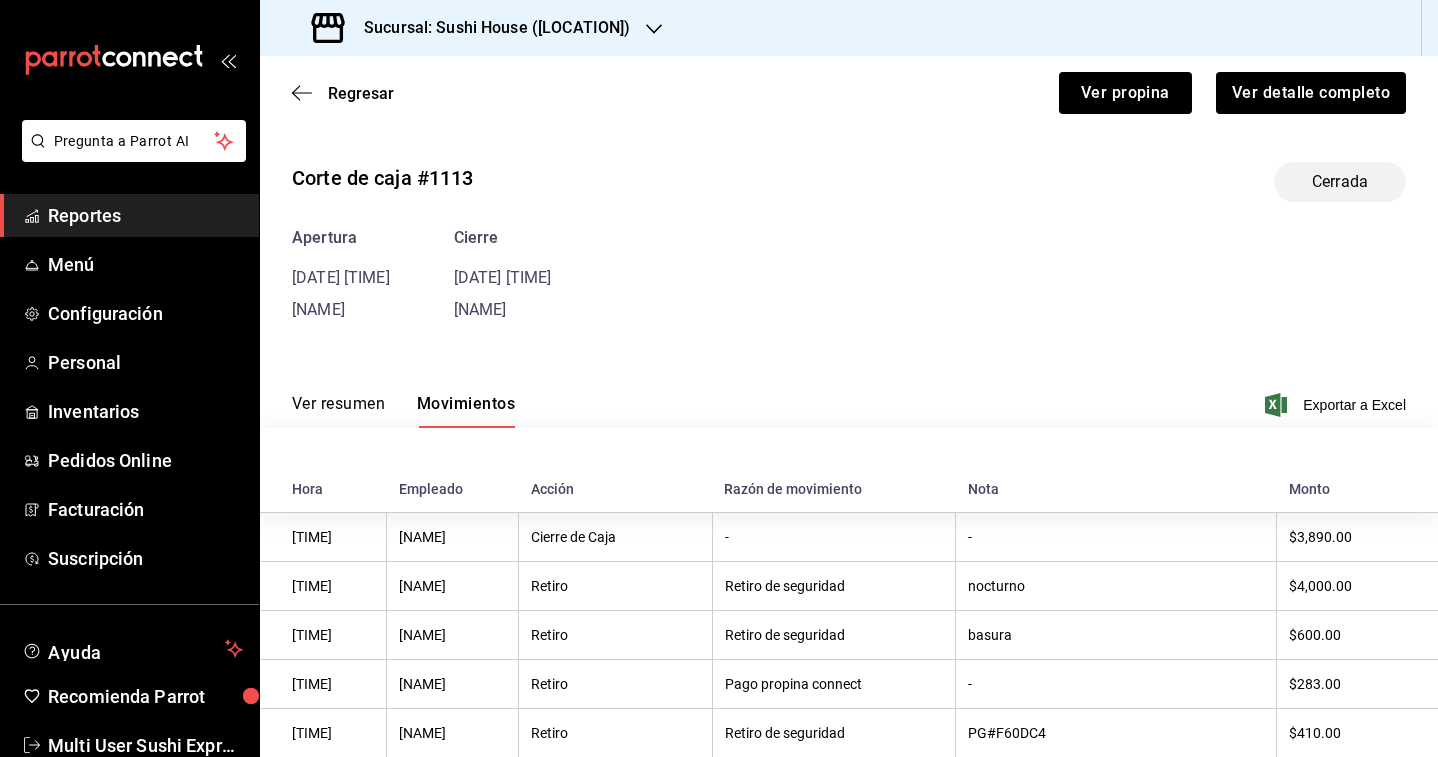 scroll, scrollTop: 745, scrollLeft: 0, axis: vertical 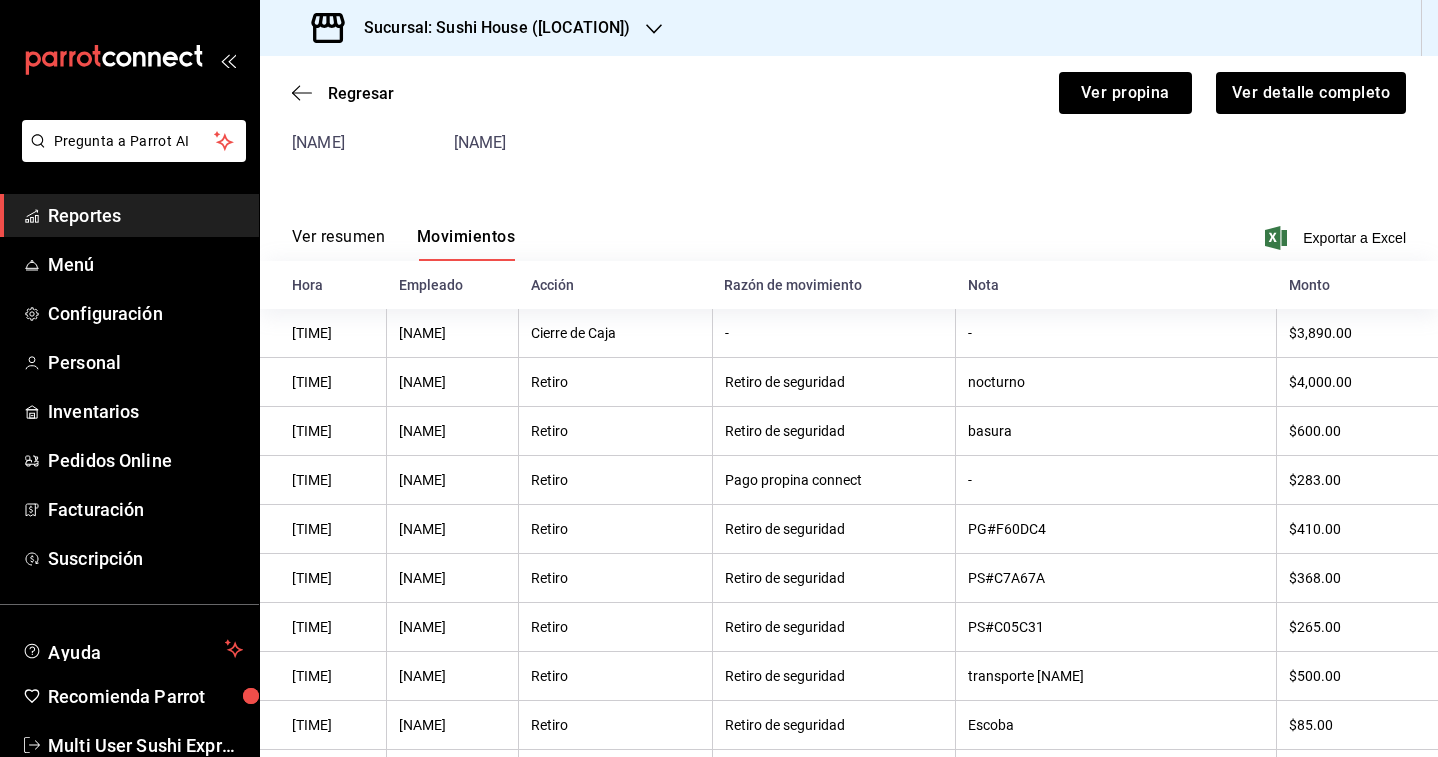 click on "Sucursal: Sushi House ([LOCATION])" at bounding box center (489, 28) 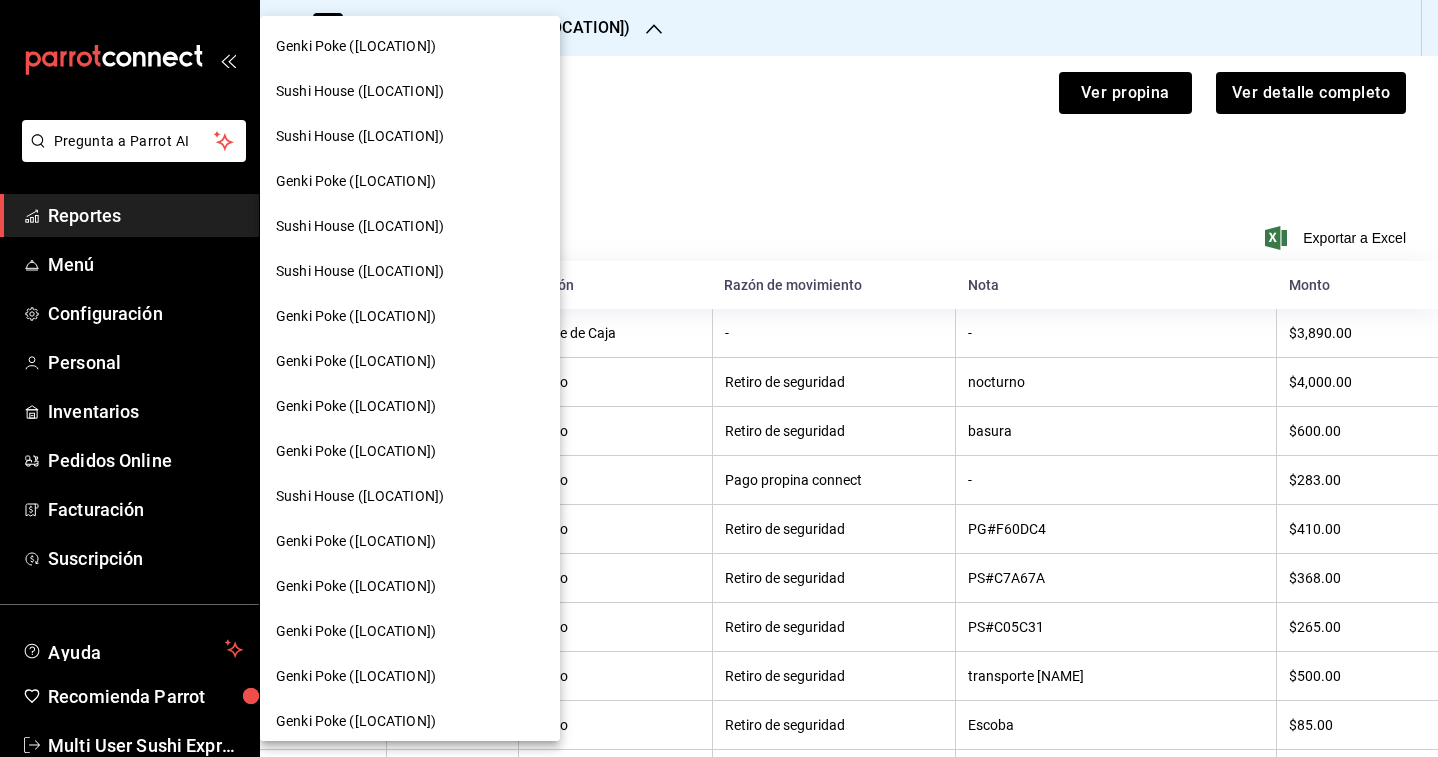 click on "Genki Poke ([LOCATION])" at bounding box center (356, 181) 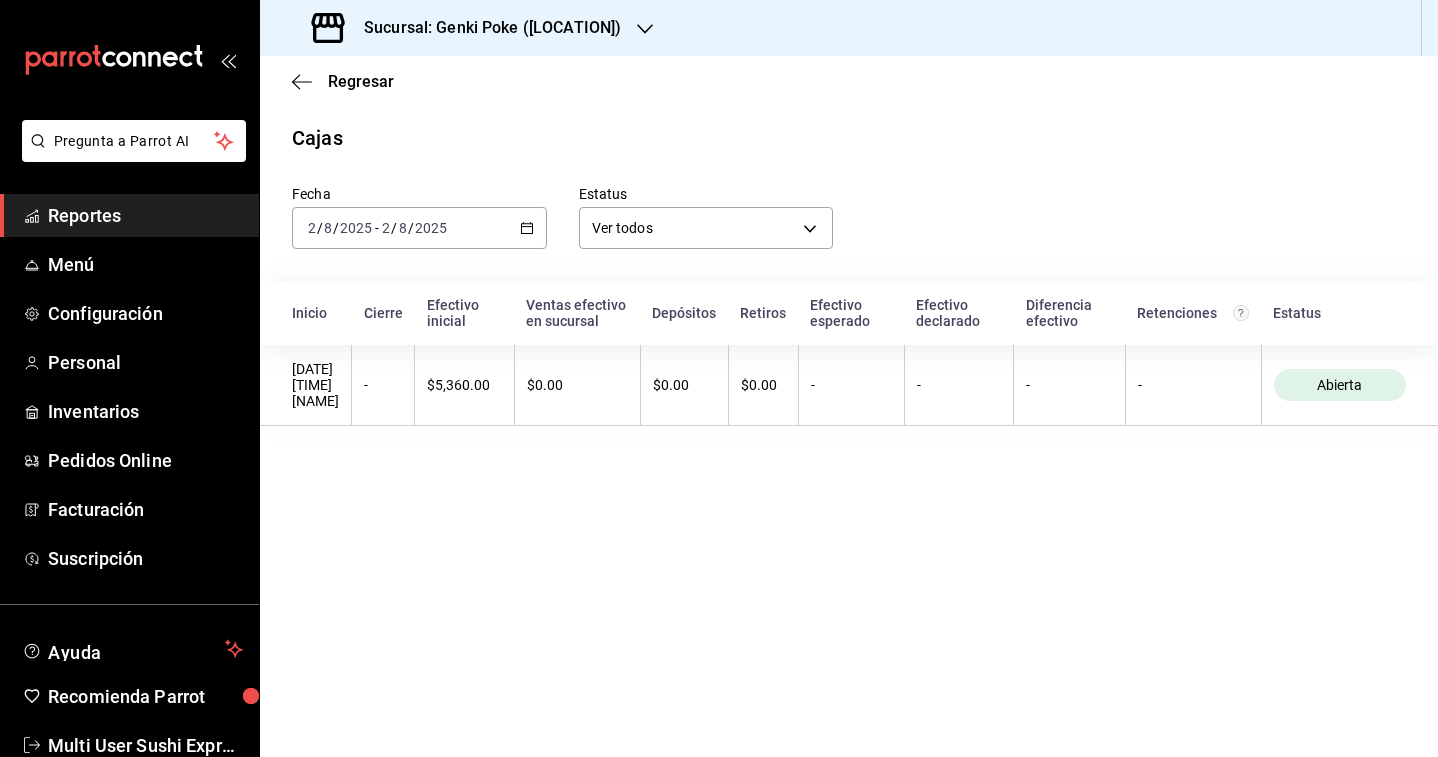 click on "/" at bounding box center [394, 228] 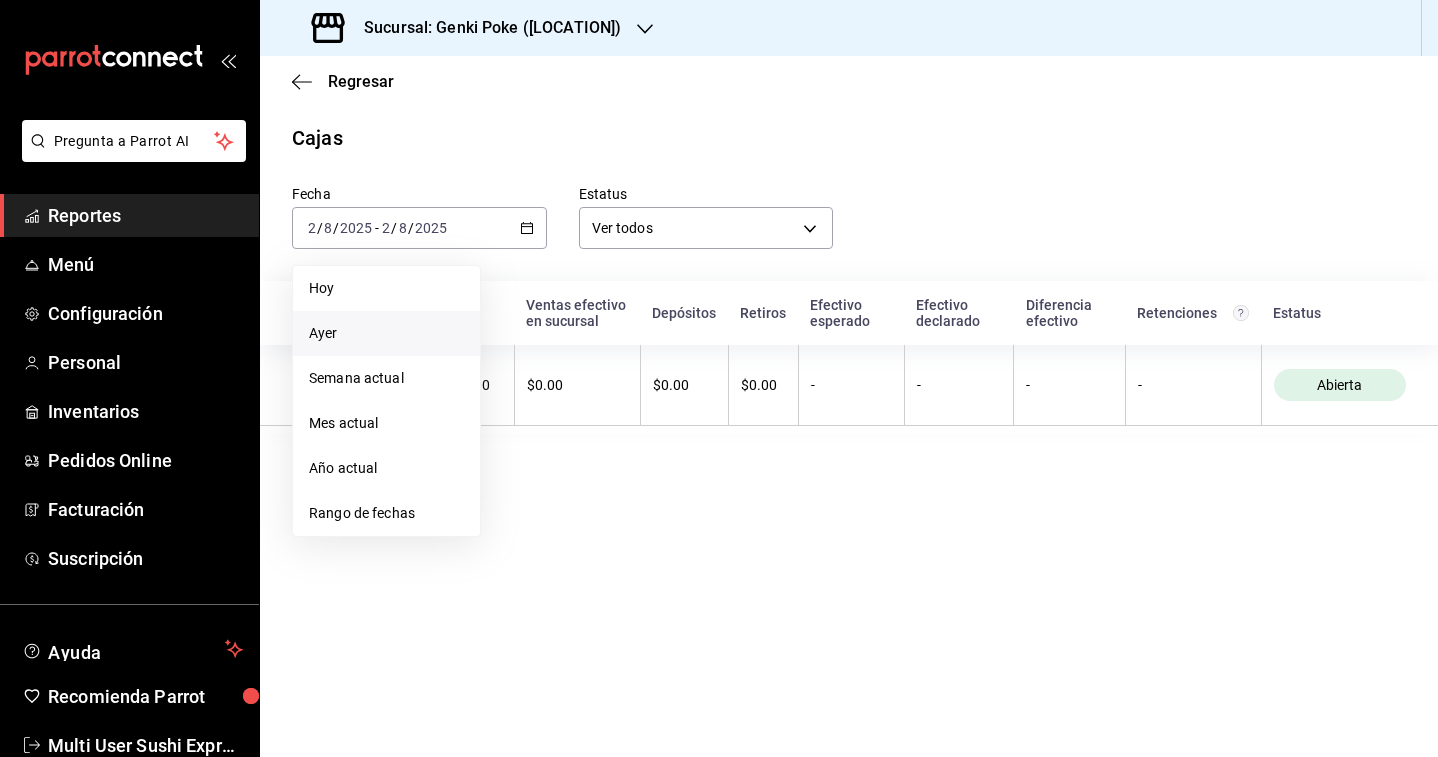 drag, startPoint x: 421, startPoint y: 364, endPoint x: 415, endPoint y: 342, distance: 22.803509 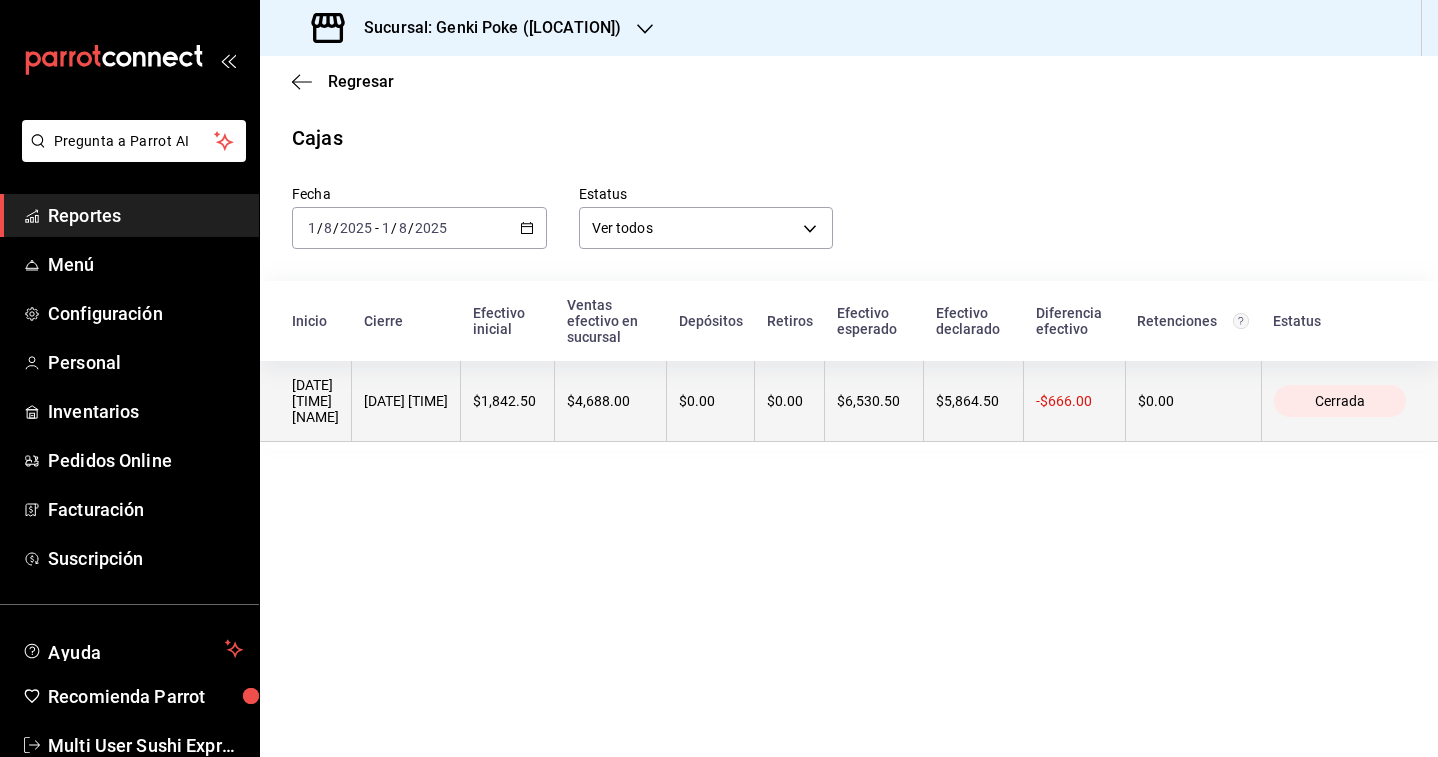 click on "[DATE] [TIME]" at bounding box center [406, 401] 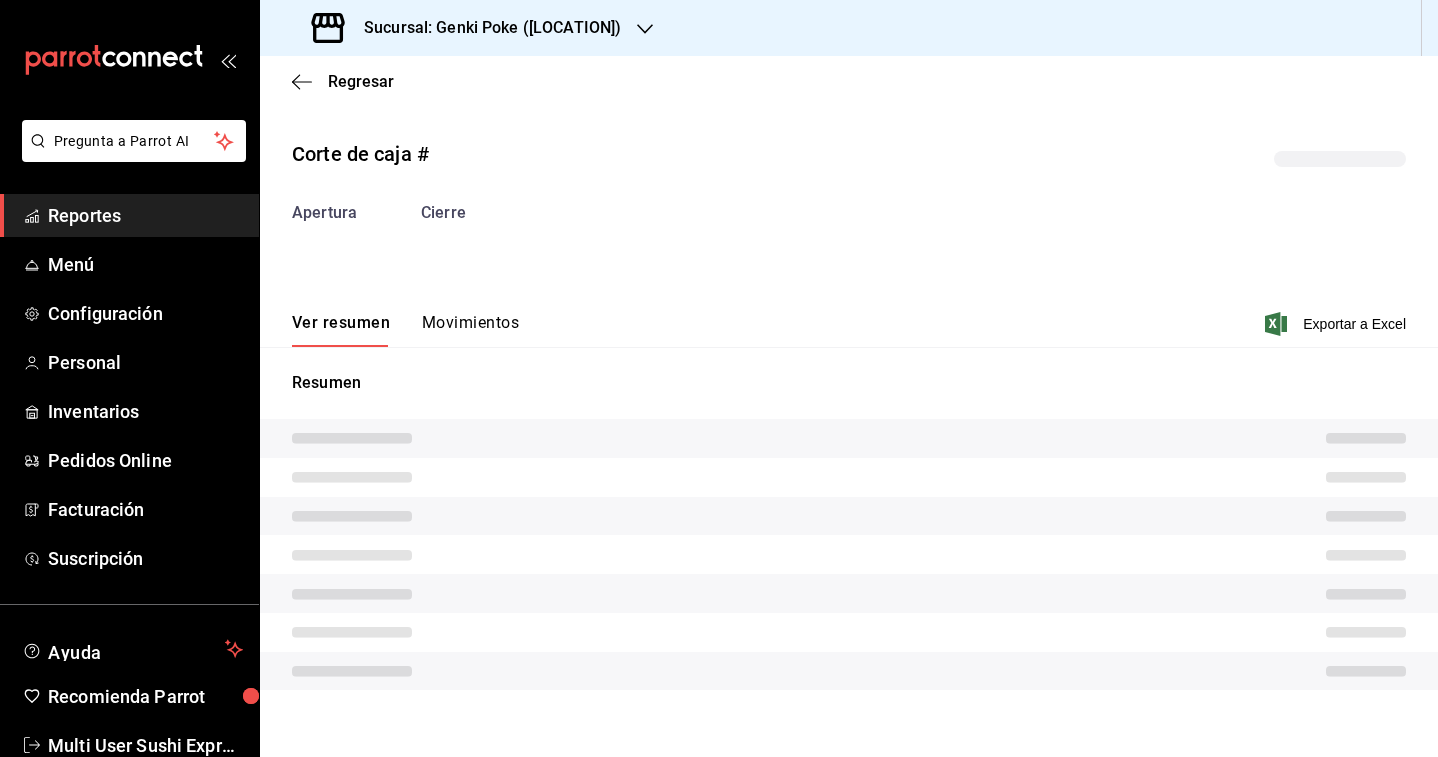 click on "Movimientos" at bounding box center (470, 330) 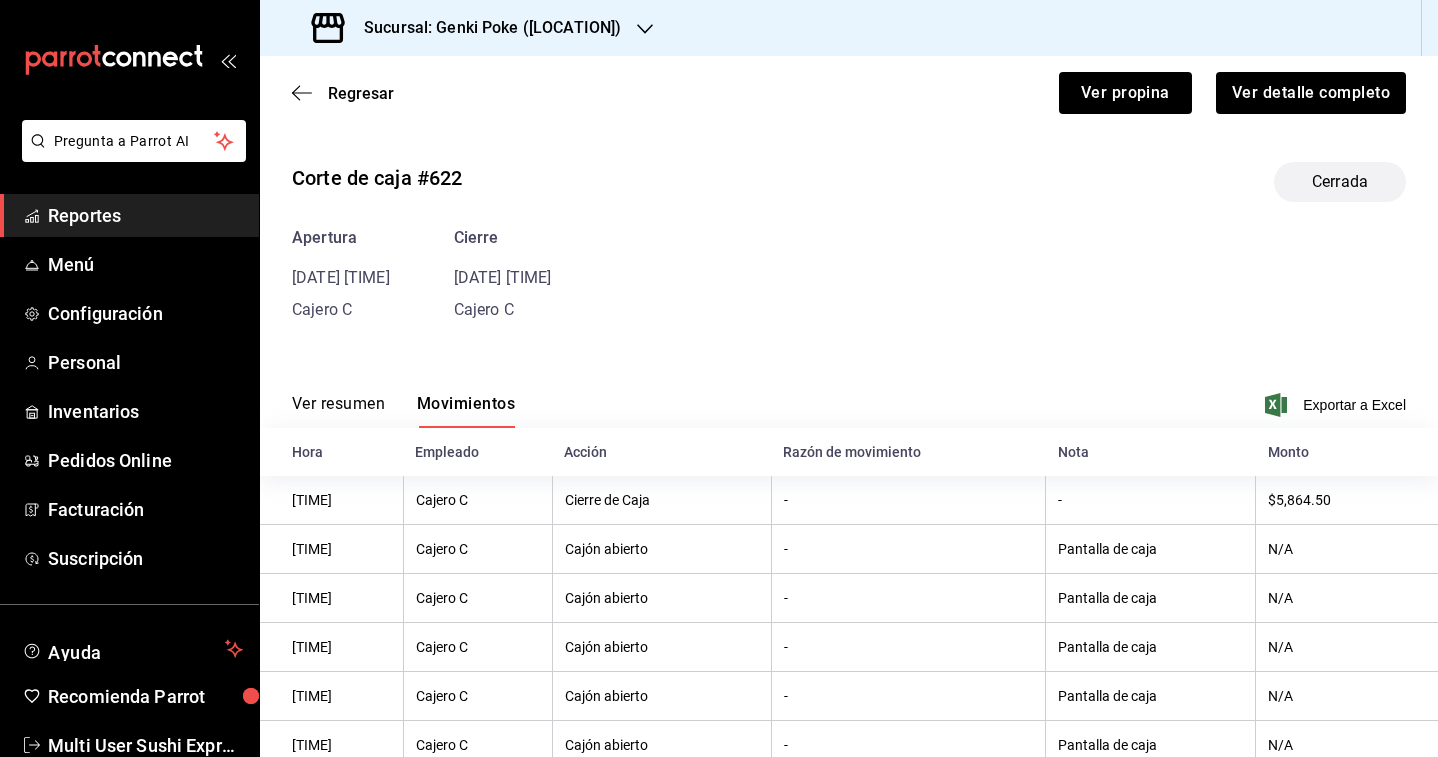 scroll, scrollTop: 262, scrollLeft: 0, axis: vertical 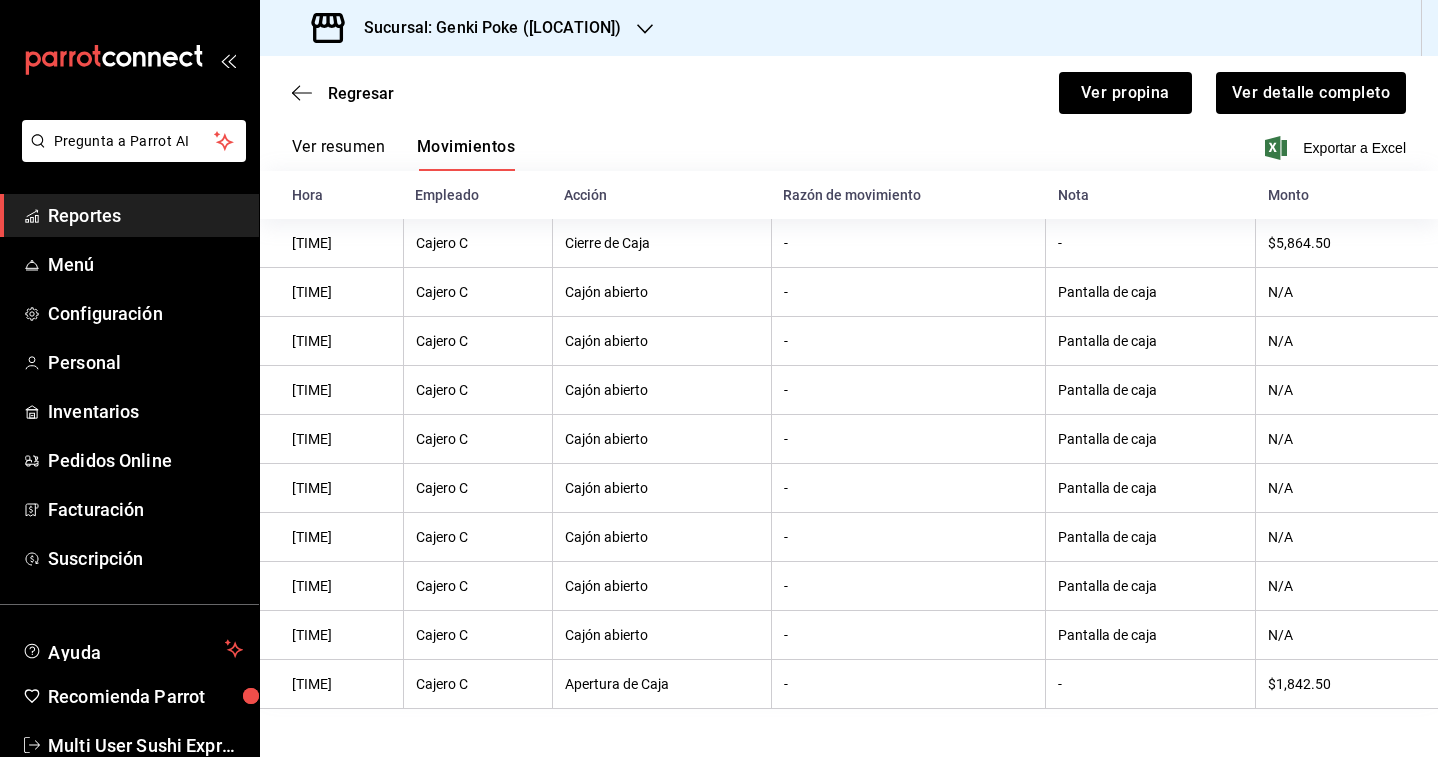 type 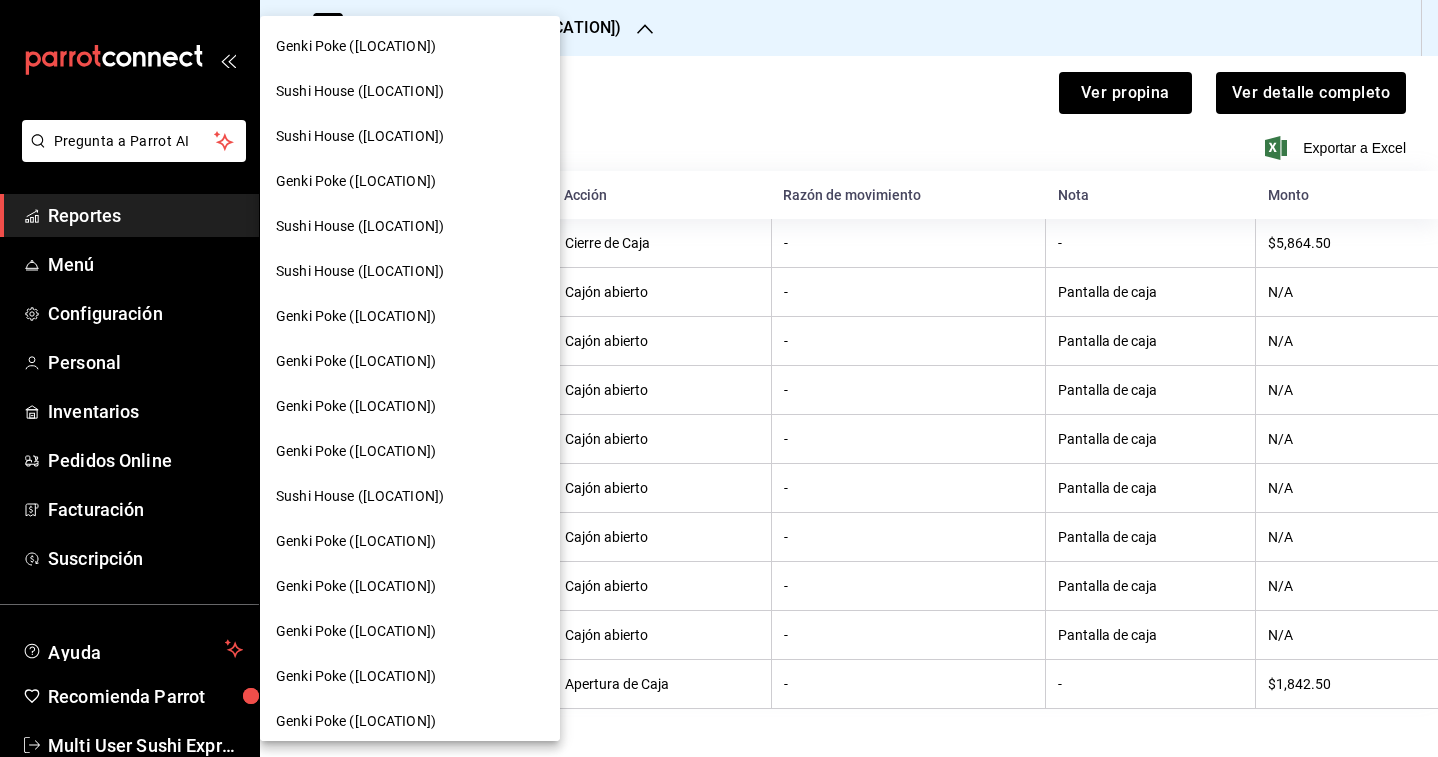 scroll, scrollTop: 101, scrollLeft: 0, axis: vertical 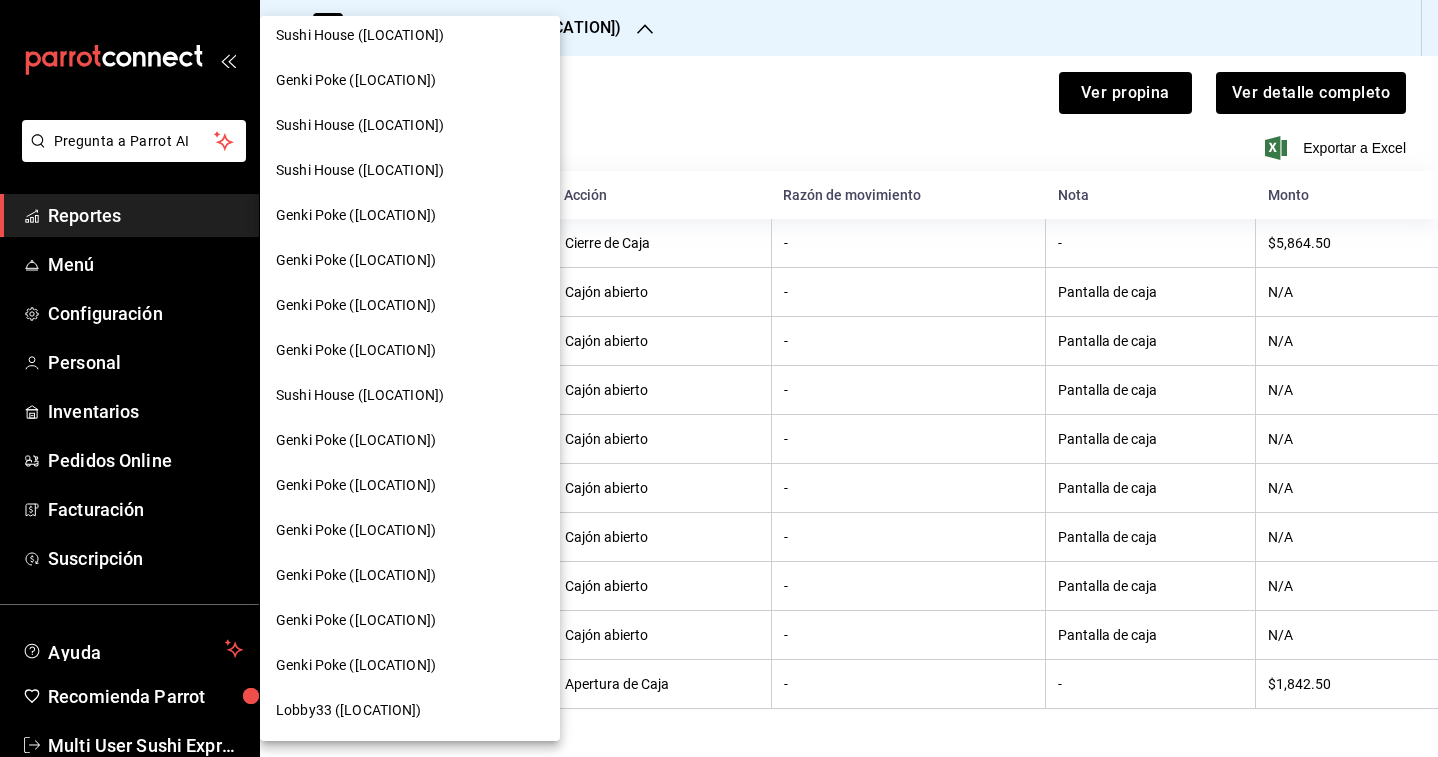 click on "Genki Poke ([LOCATION])" at bounding box center (356, 440) 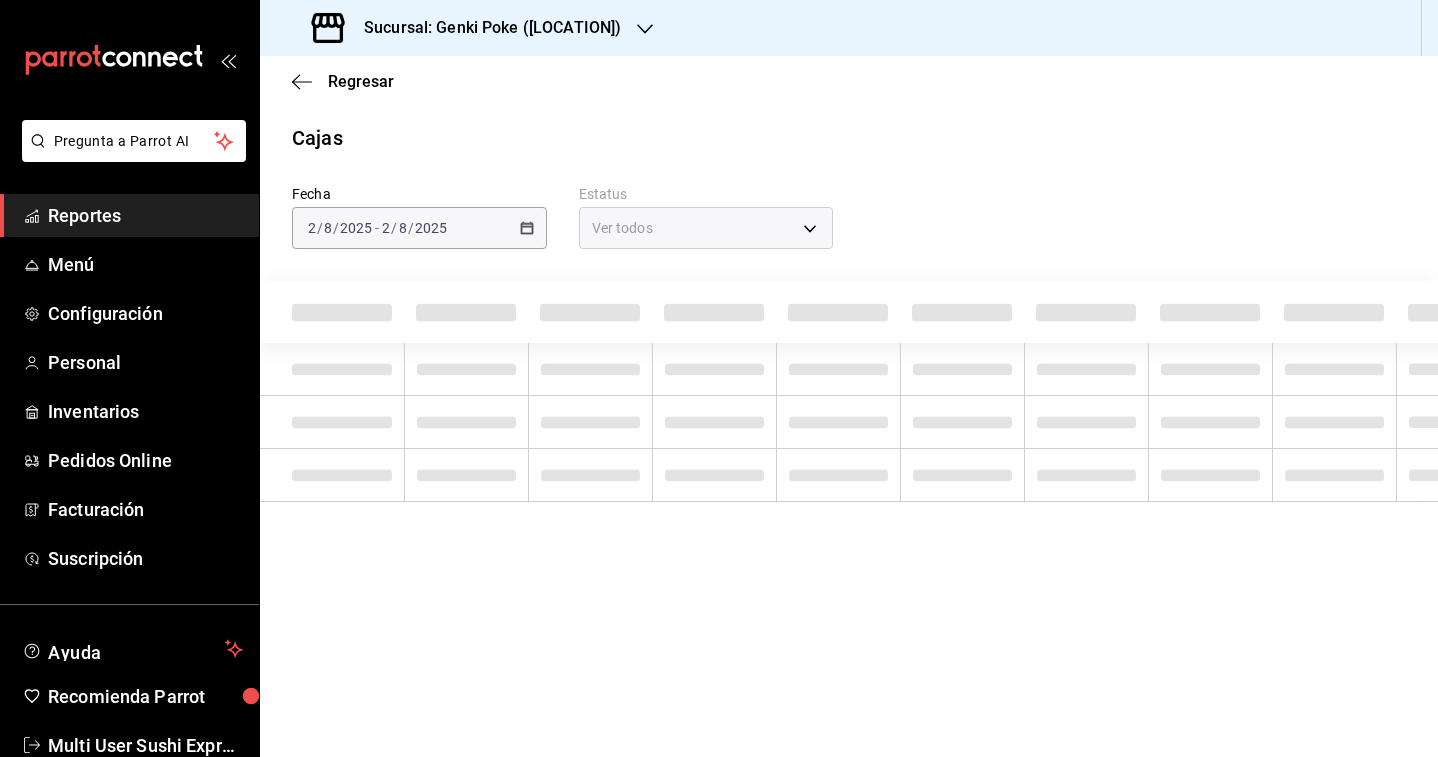 click on "Sucursal: Genki Poke ([LOCATION])" at bounding box center (468, 28) 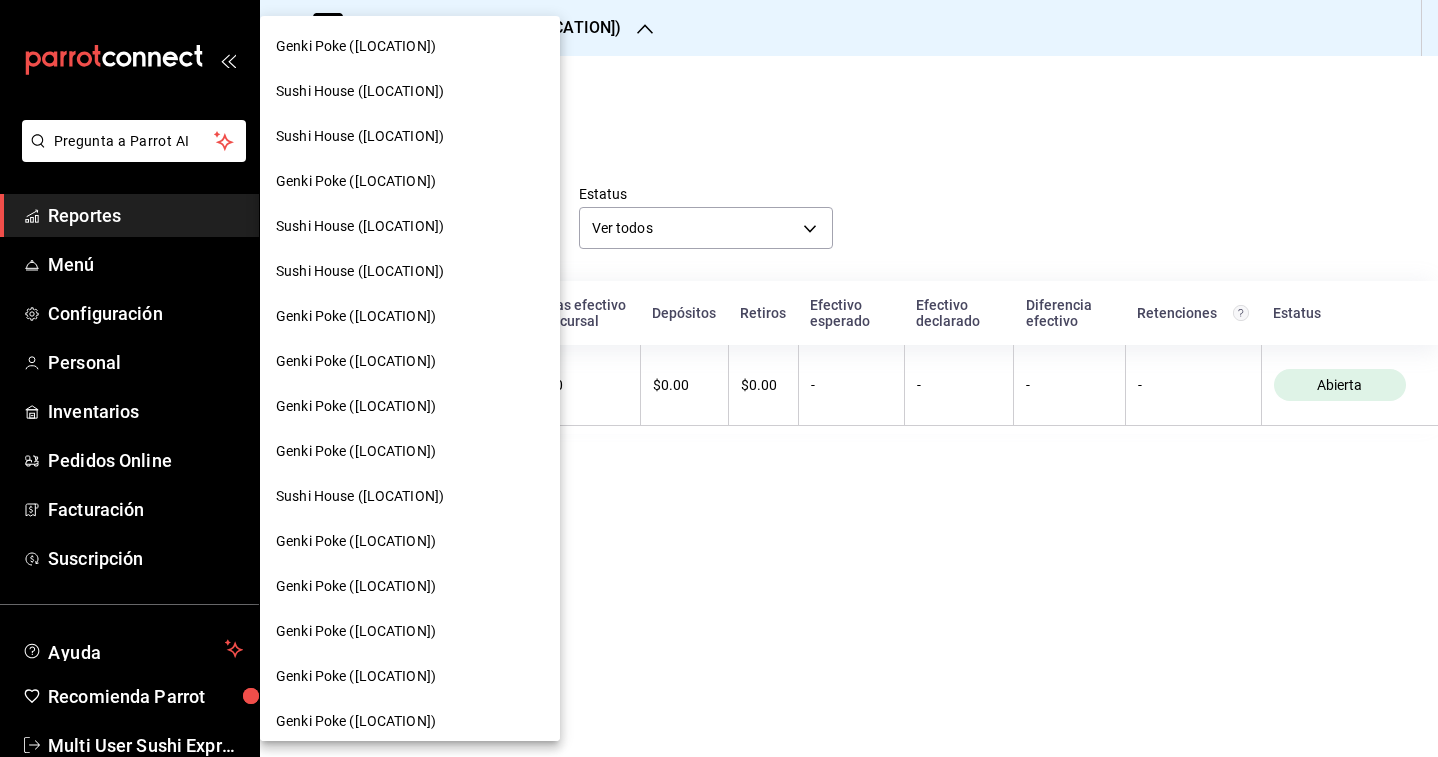 click at bounding box center (719, 378) 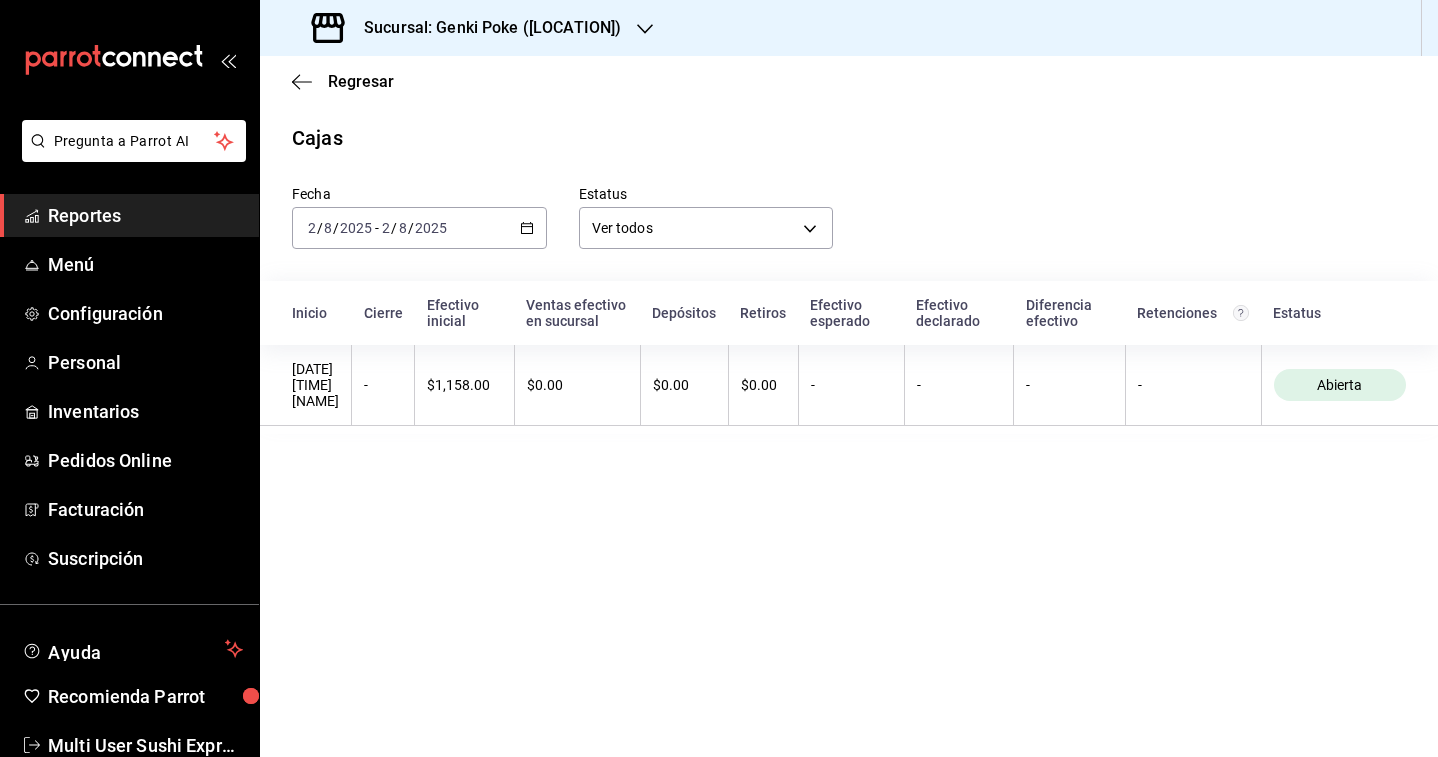 click on "2025-08-02 2 / 8 / 2025 - 2025-08-02 2 / 8 / 2025" at bounding box center (419, 228) 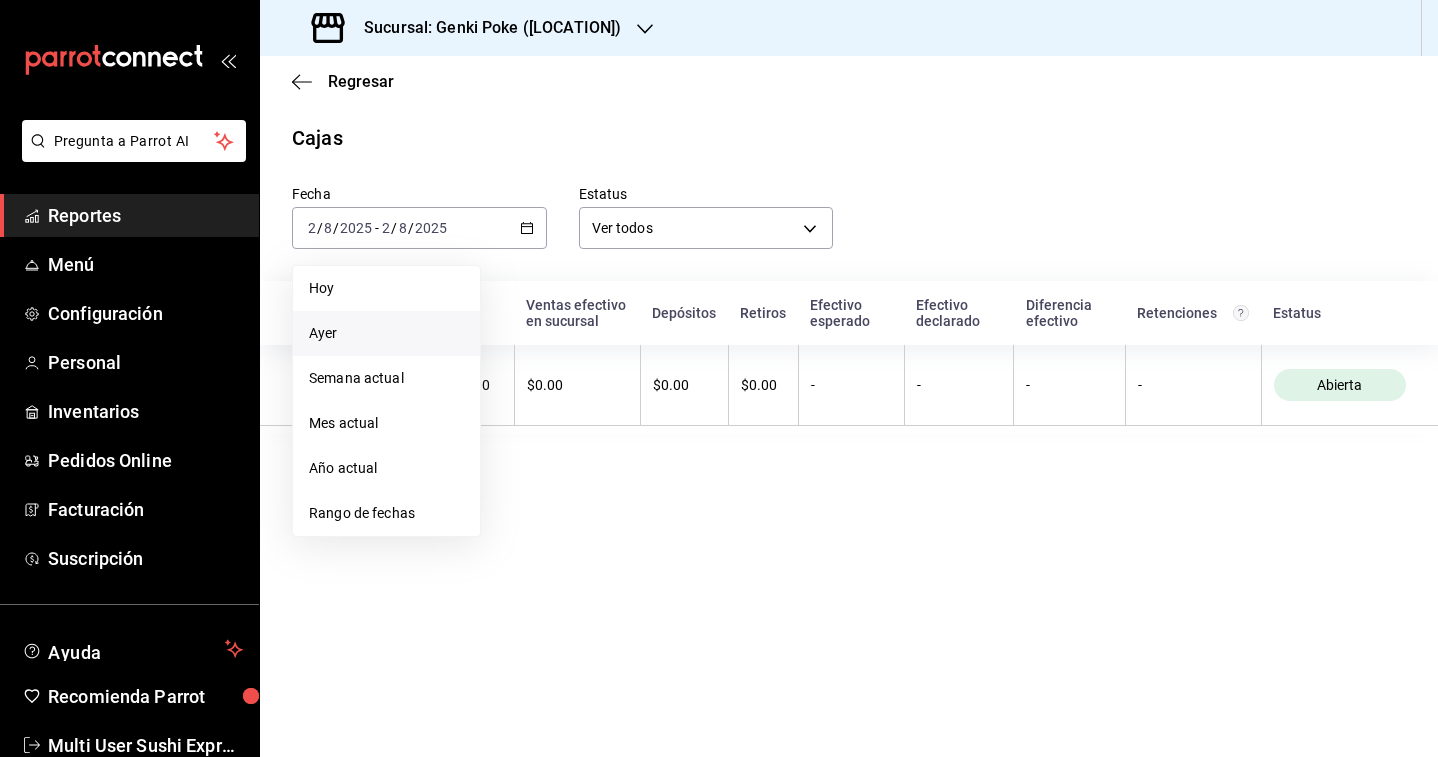 click on "Ayer" at bounding box center [386, 333] 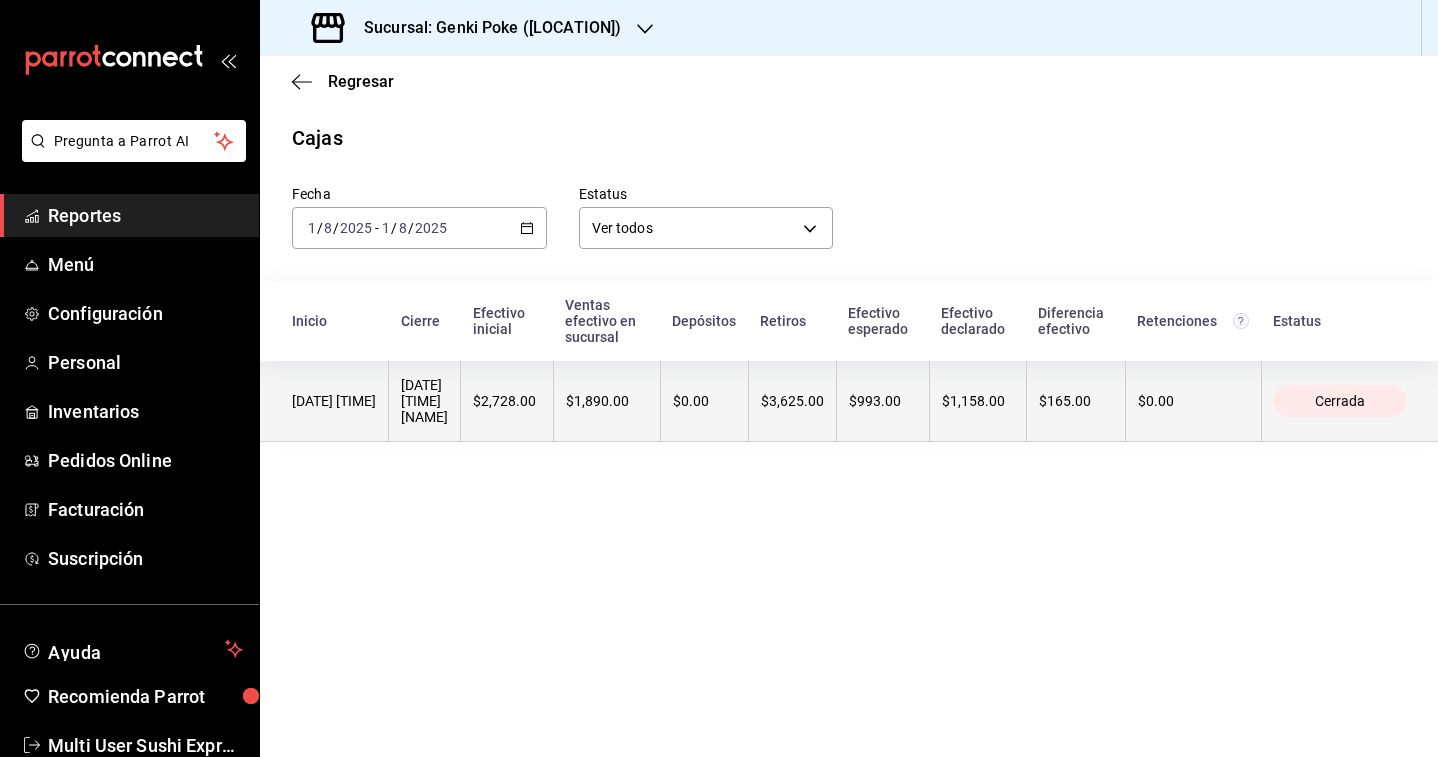 click on "$0.00" at bounding box center [704, 401] 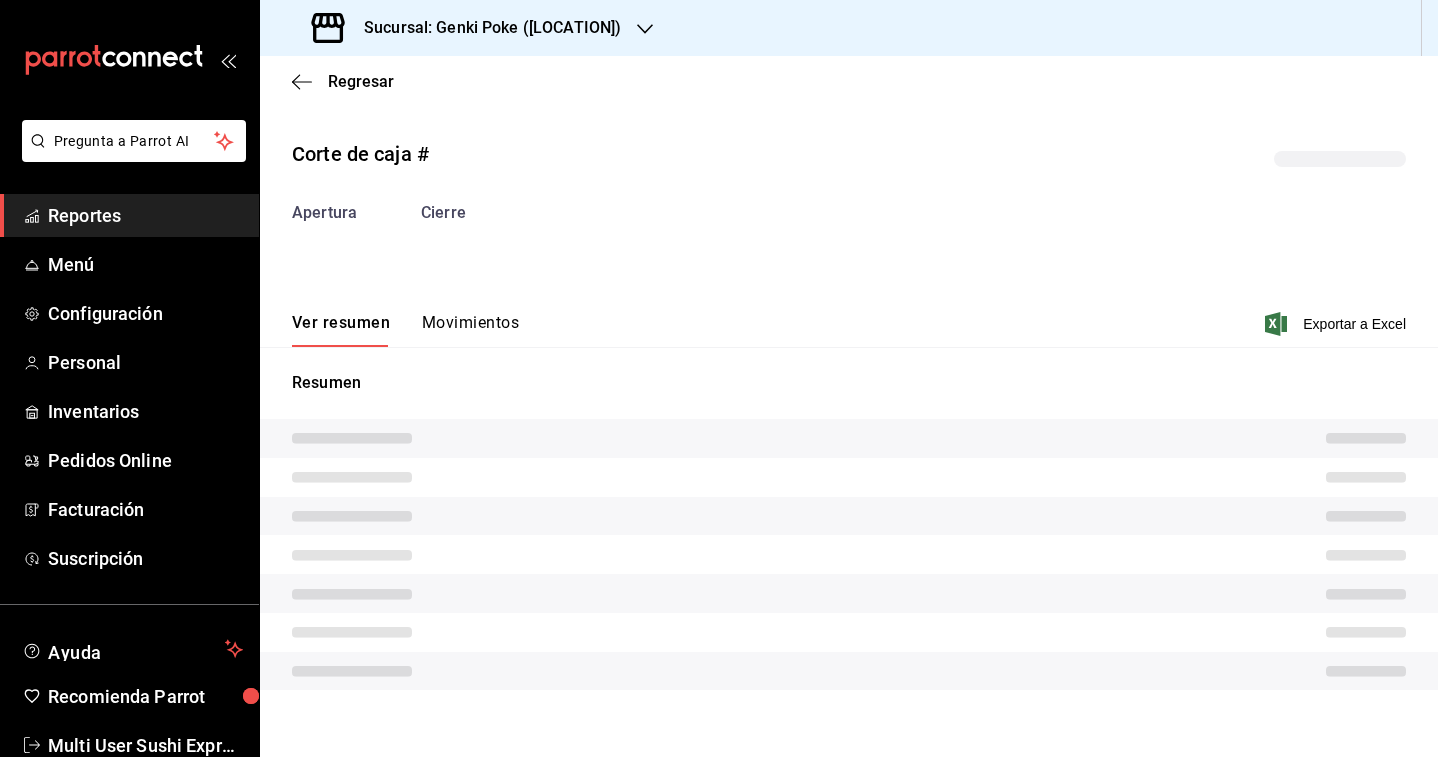 click on "Movimientos" at bounding box center (470, 330) 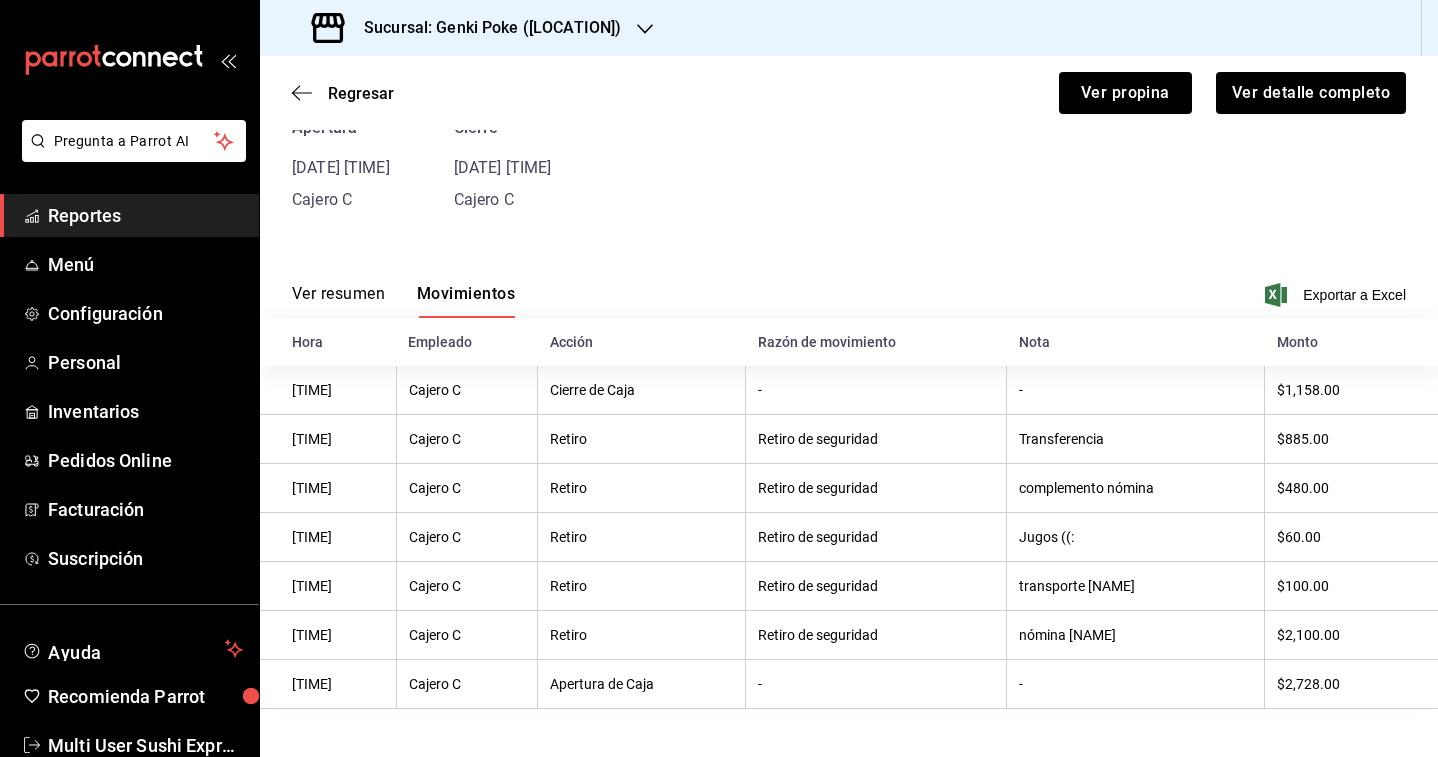 scroll, scrollTop: 0, scrollLeft: 0, axis: both 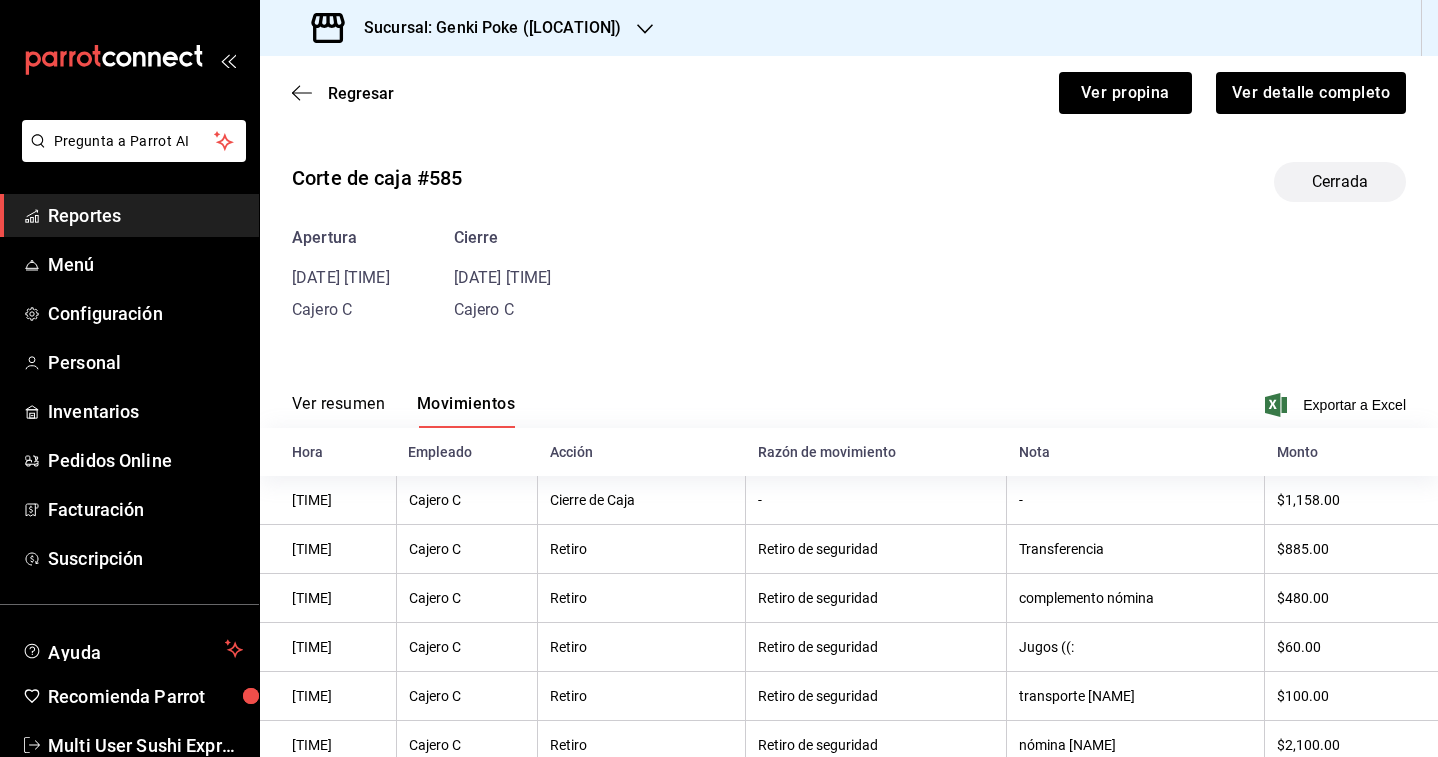 click on "Sucursal: Genki Poke ([LOCATION])" at bounding box center [484, 28] 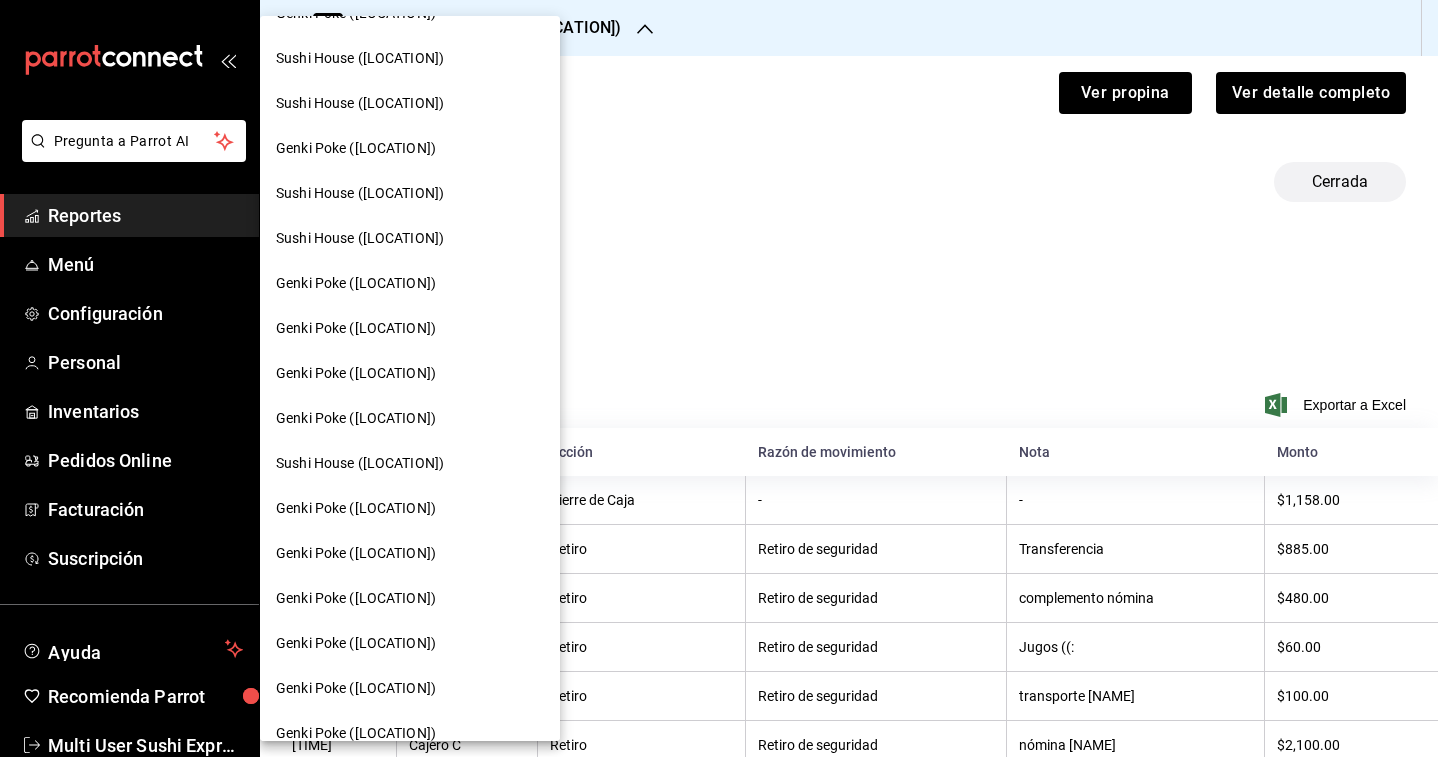 scroll, scrollTop: 0, scrollLeft: 0, axis: both 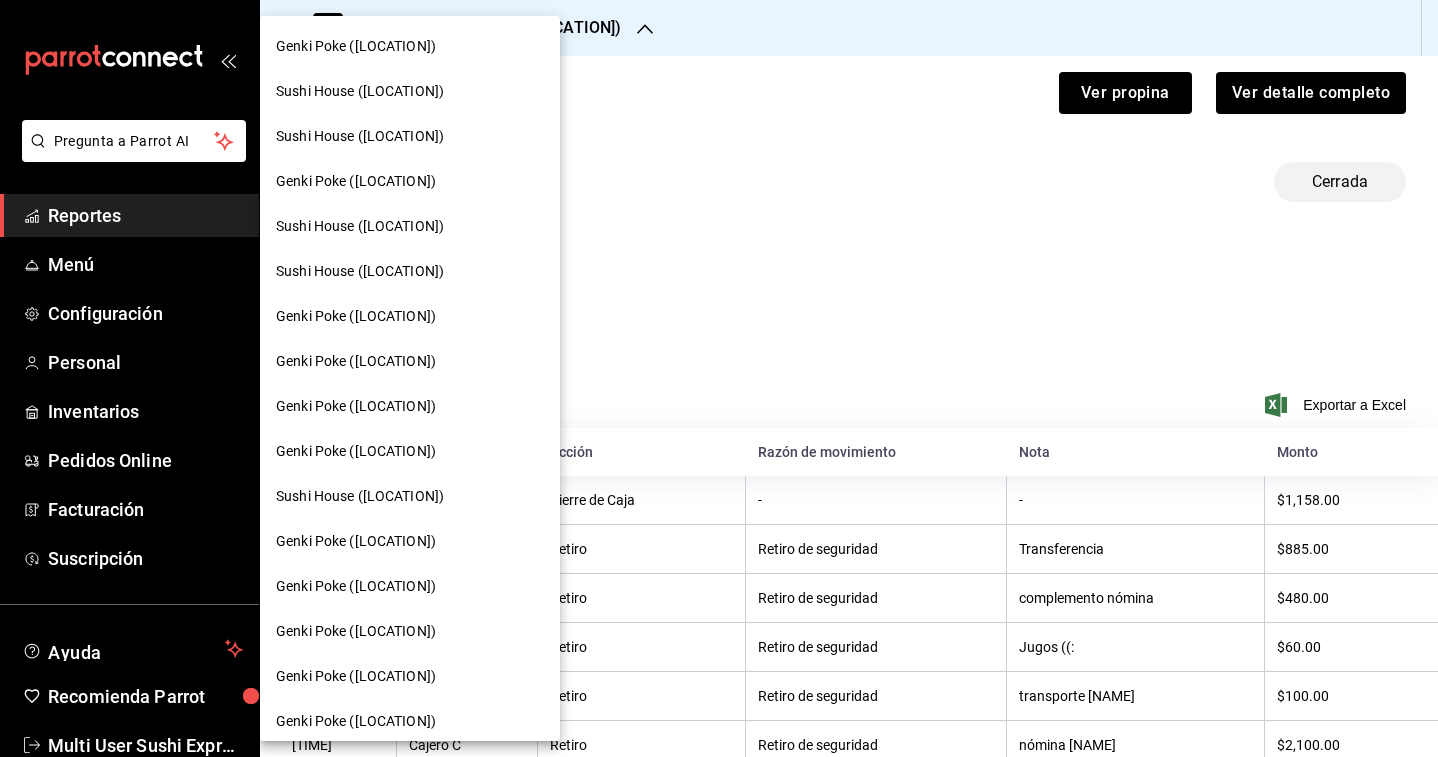 click on "Genki Poke ([LOCATION])" at bounding box center [410, 46] 